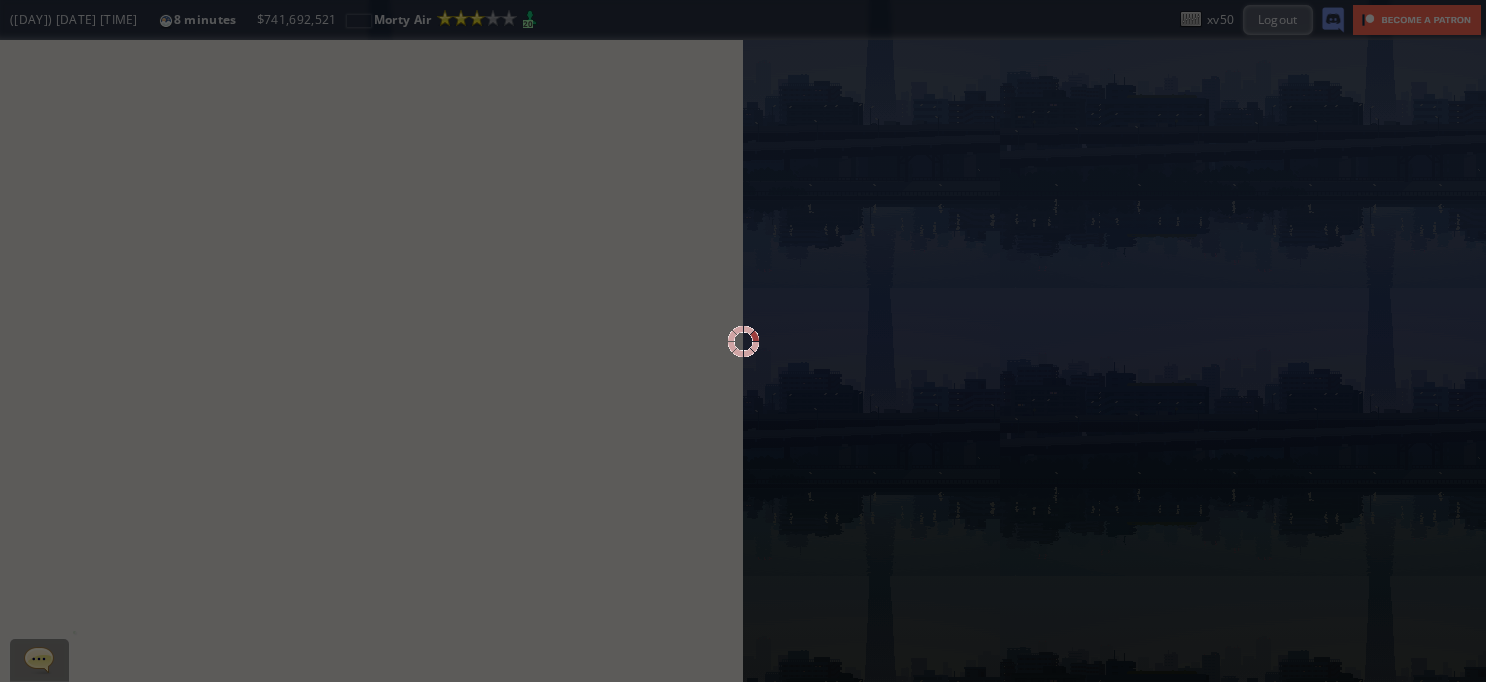 scroll, scrollTop: 0, scrollLeft: 0, axis: both 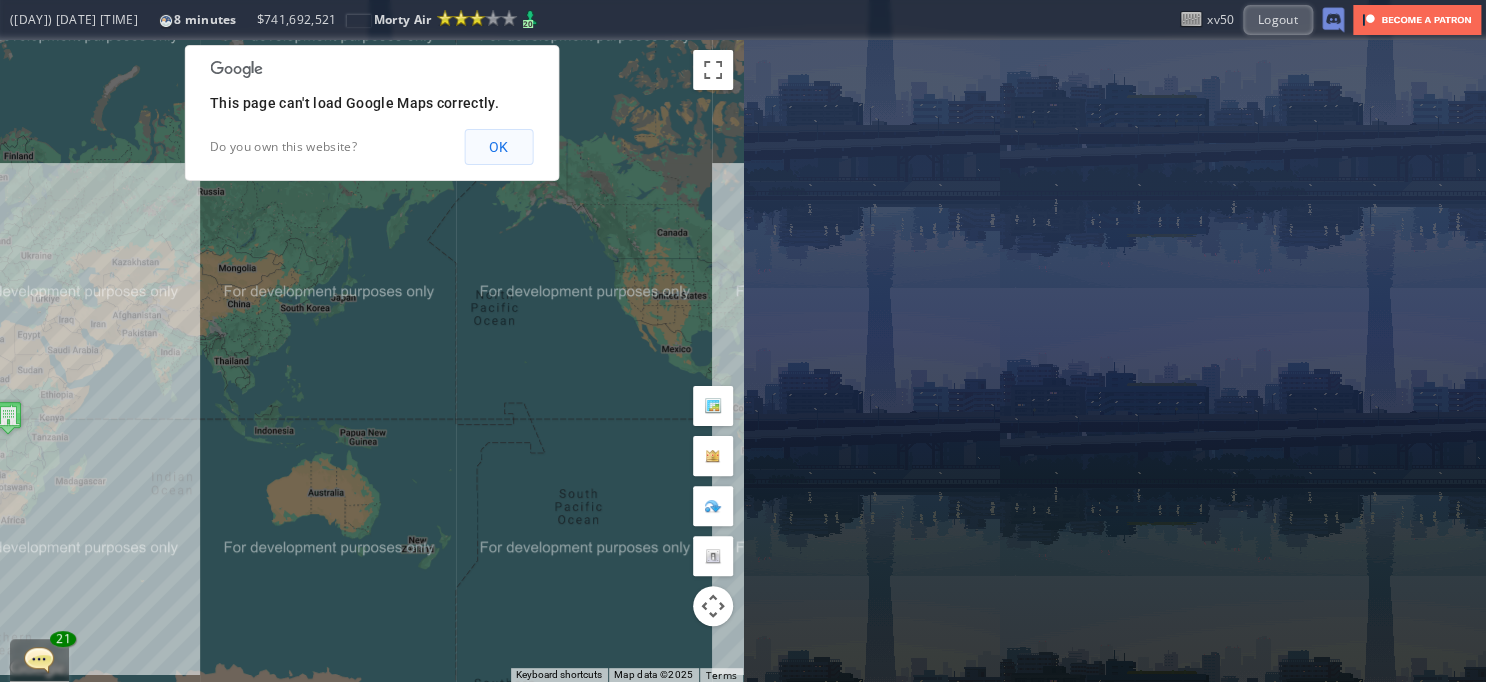 click on "OK" at bounding box center (498, 147) 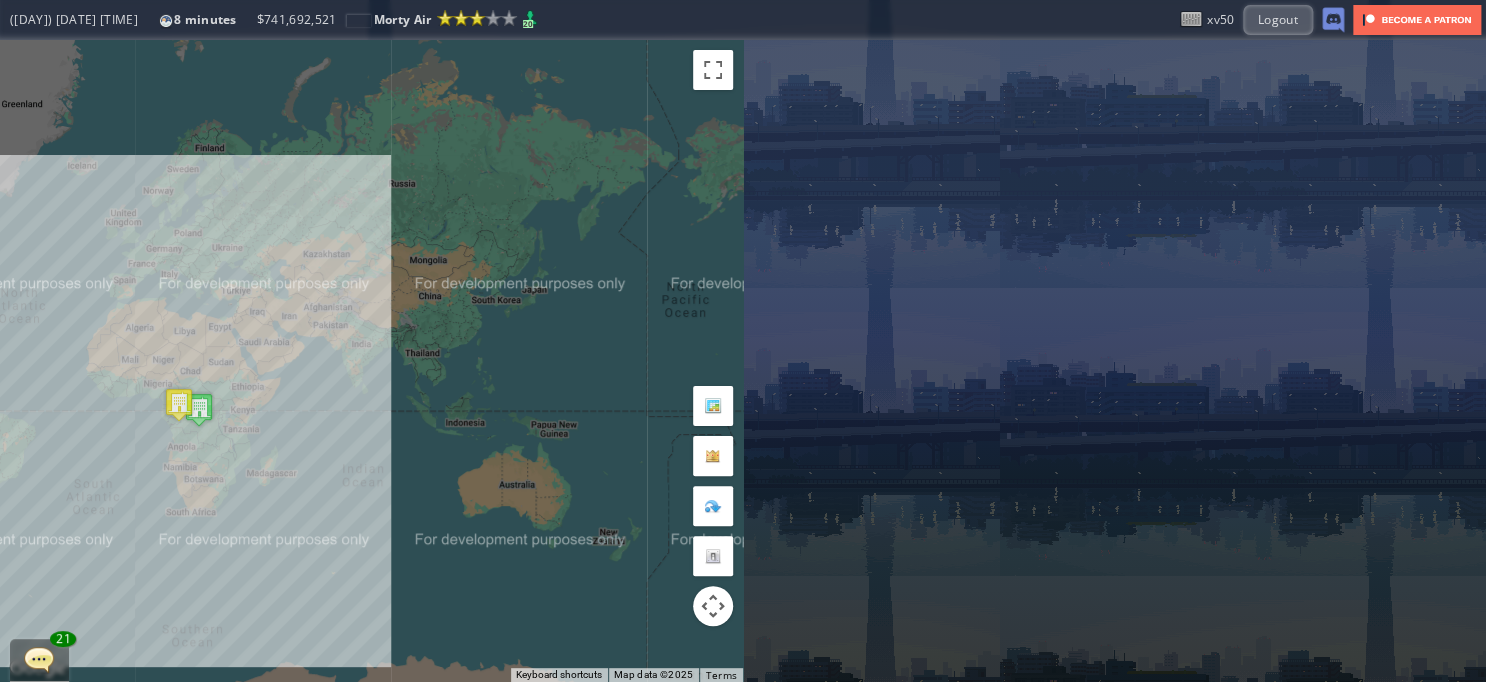 drag, startPoint x: 565, startPoint y: 231, endPoint x: 783, endPoint y: 223, distance: 218.14674 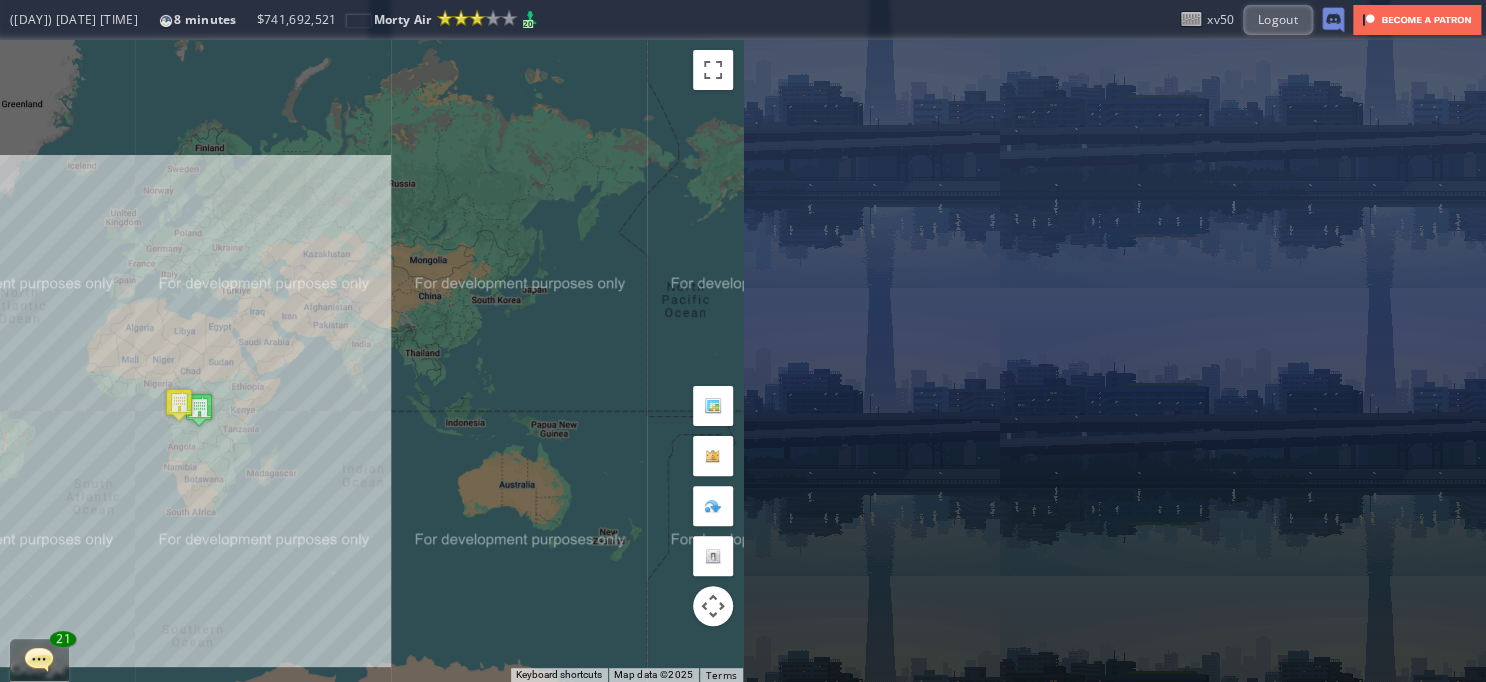 click on "← Move left → Move right ↑ Move up ↓ Move down + Zoom in - Zoom out Home Jump left by 75% End Jump right by 75% Page Up Jump up by 75% Page Down Jump down by 75% To navigate, press the arrow keys. Keyboard shortcuts Map Data Map data ©2025 Map data ©2025 1000 km  Click to toggle between metric and imperial units Terms Report a map error
Current Details
From:
To:
Flight Code:
Distance:
Airplane:
Price:
Overall Quality:
Overall quality is determined by:
Edit Qtr" at bounding box center [743, 361] 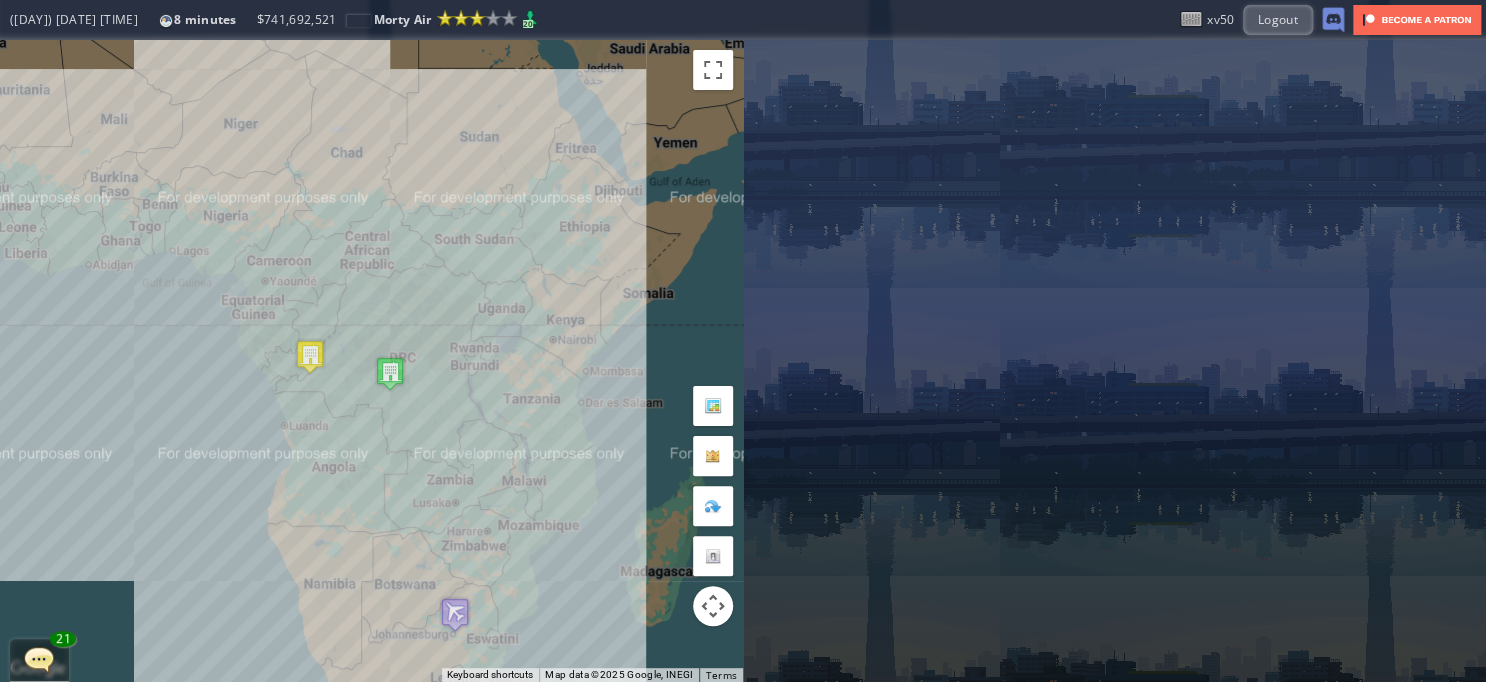 click at bounding box center [390, 373] 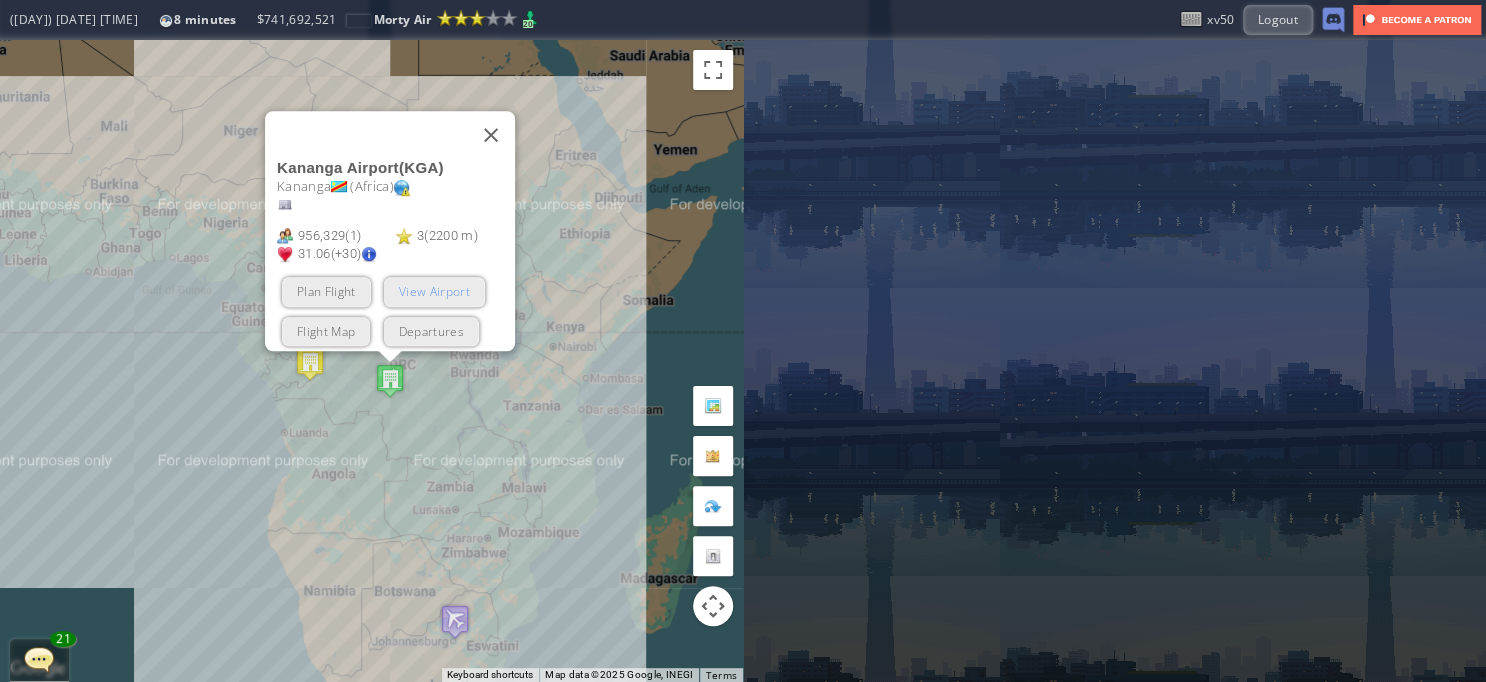 click on "View Airport" at bounding box center (433, 292) 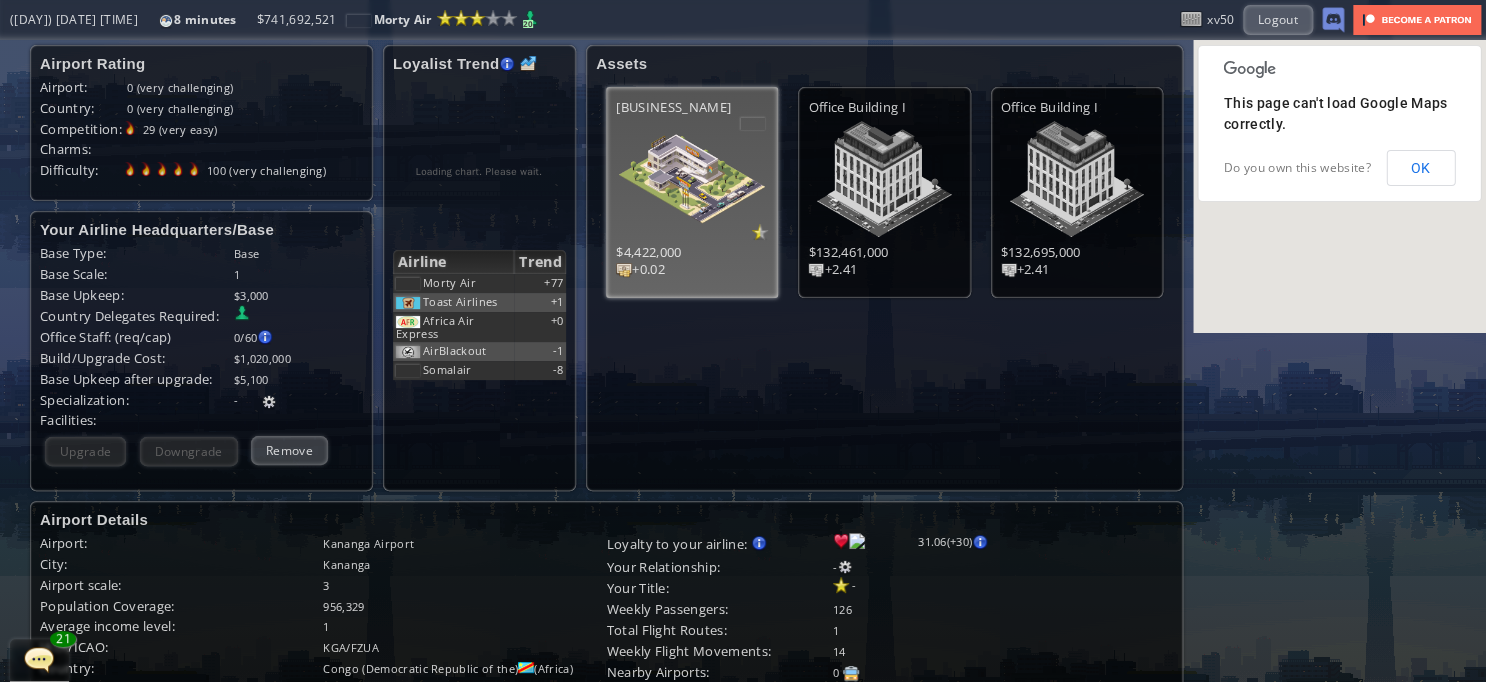 click at bounding box center [692, 179] 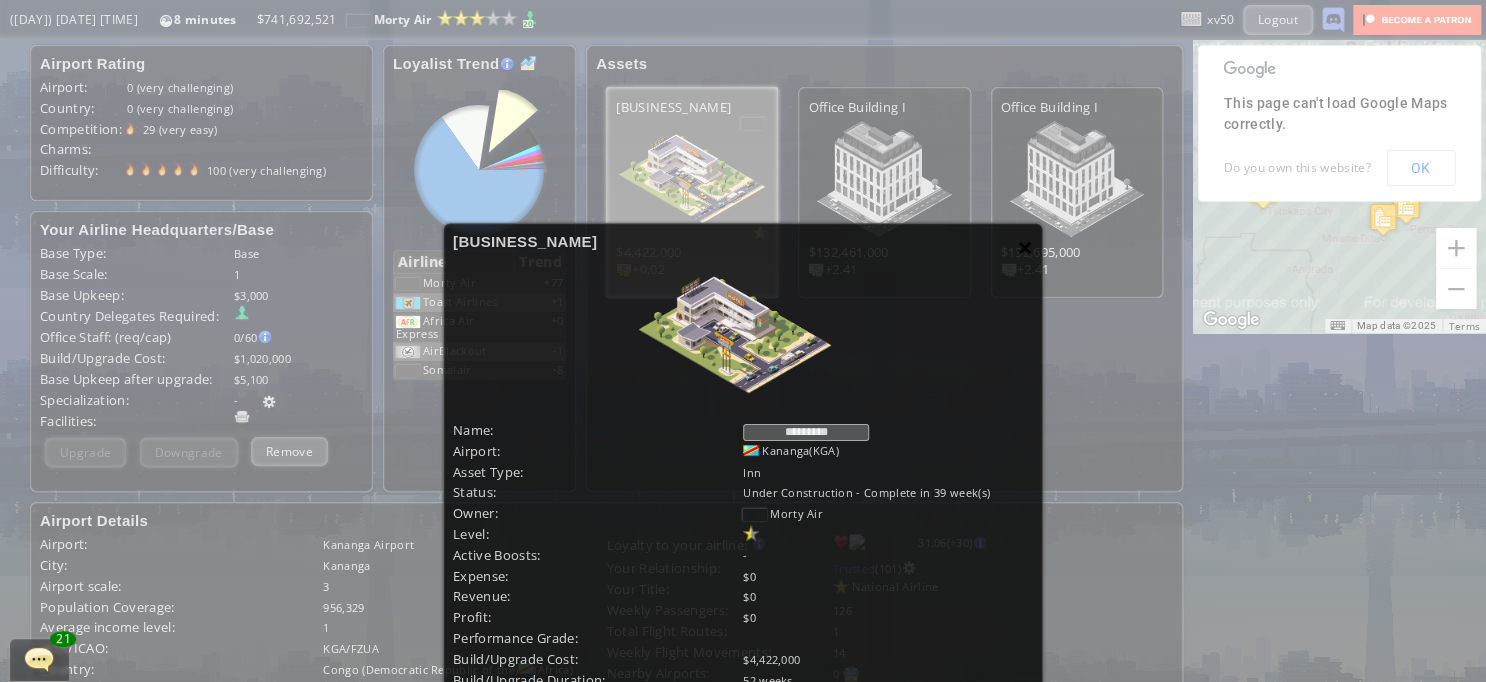 click on "×" at bounding box center [1025, 247] 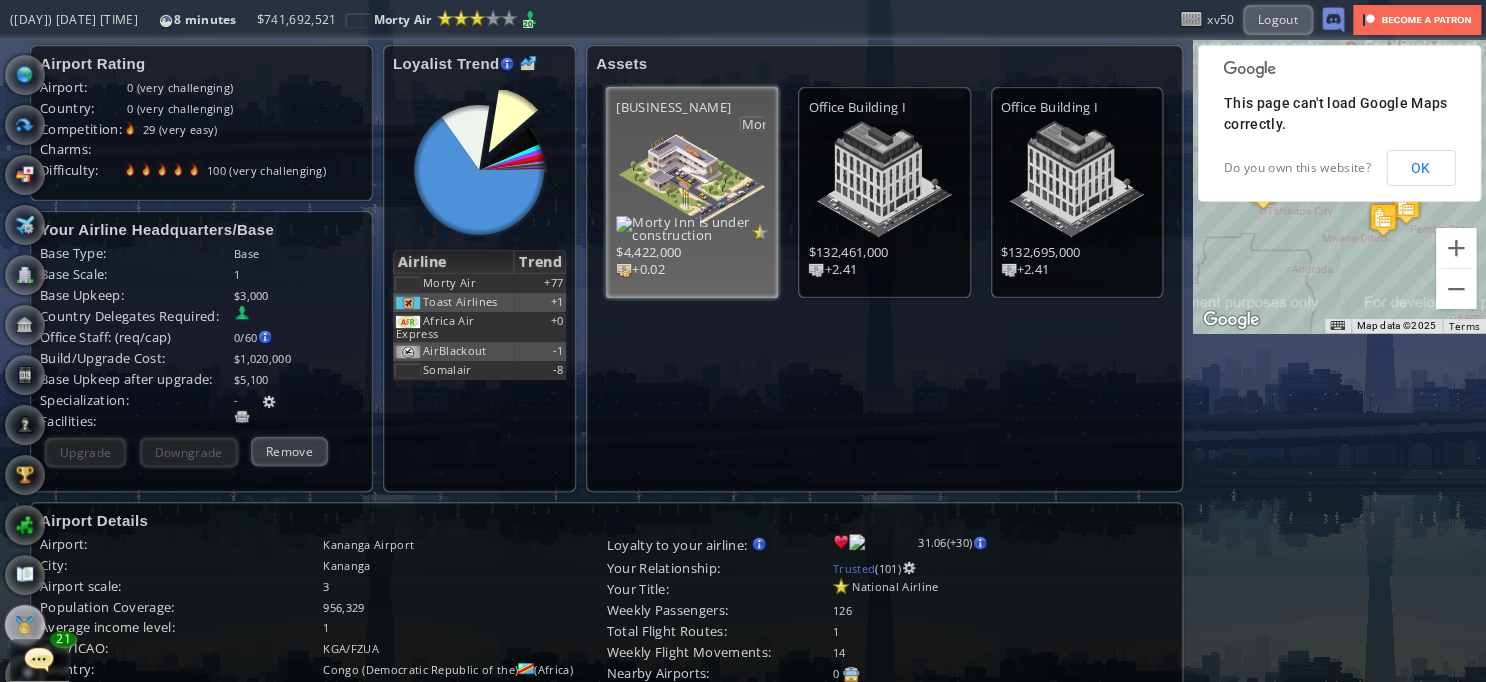 click at bounding box center (25, 625) 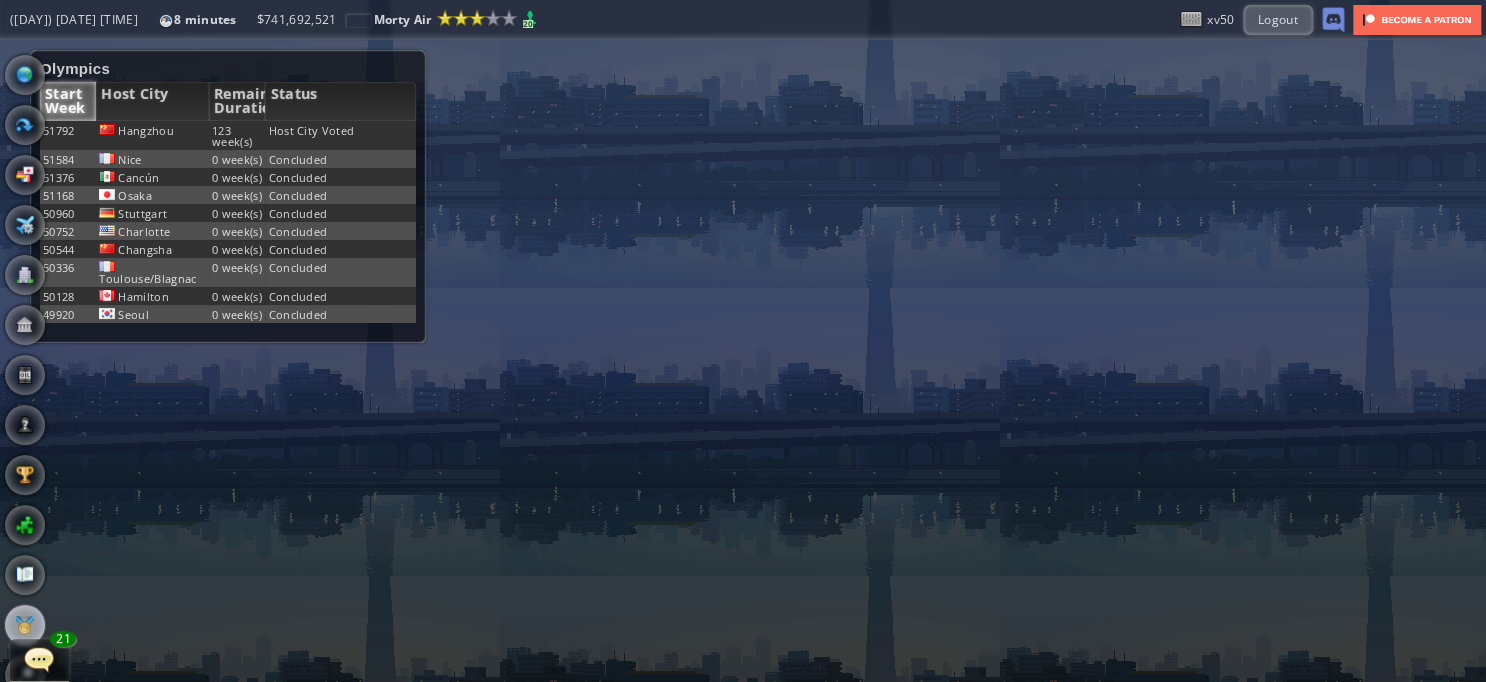 click on "World Map" at bounding box center (25, 75) 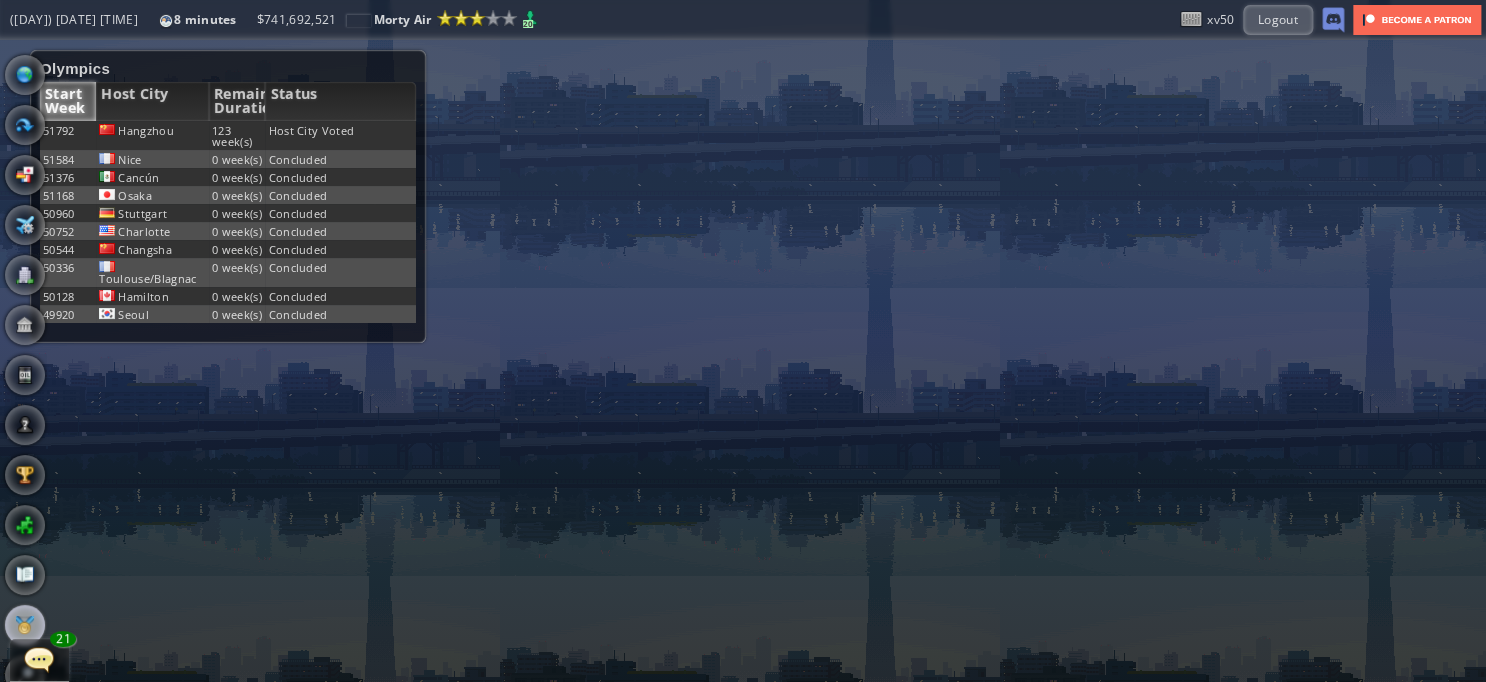 click on "World Map" at bounding box center (25, 75) 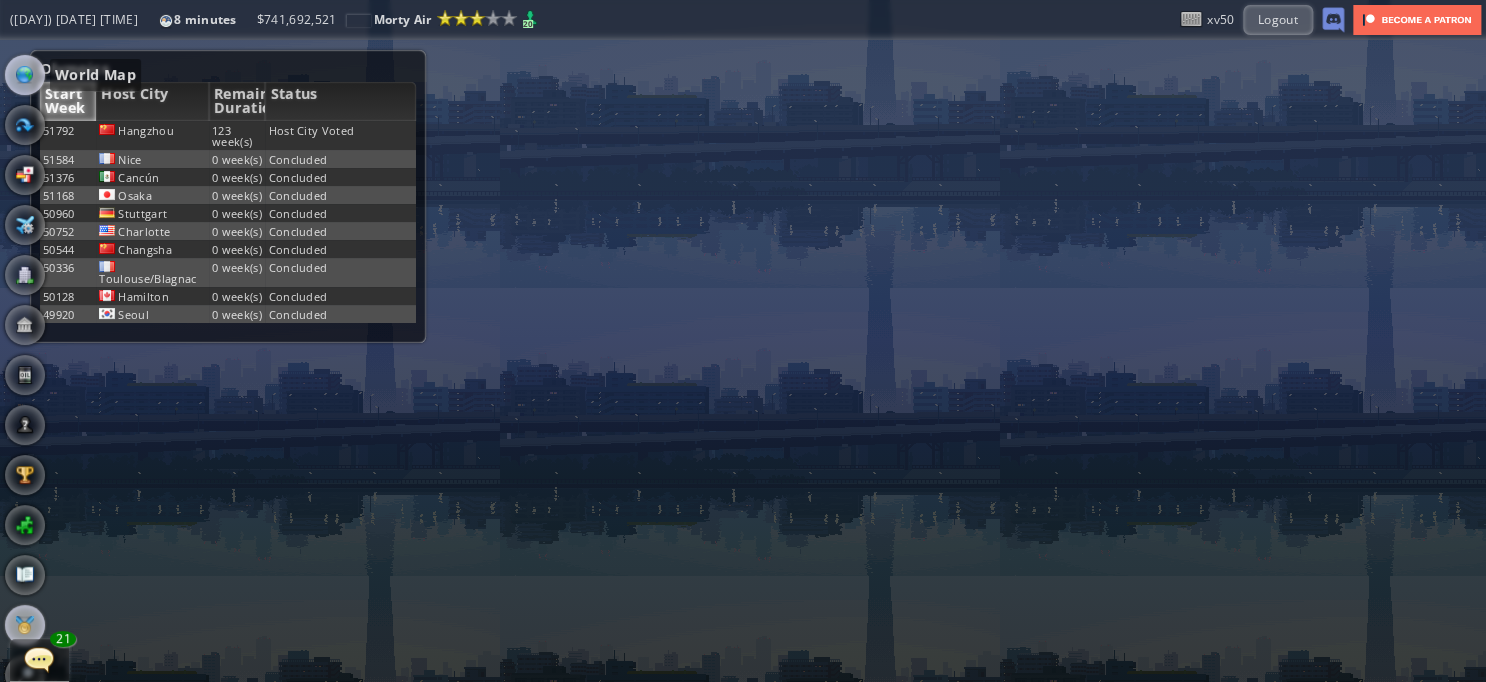 click at bounding box center (25, 75) 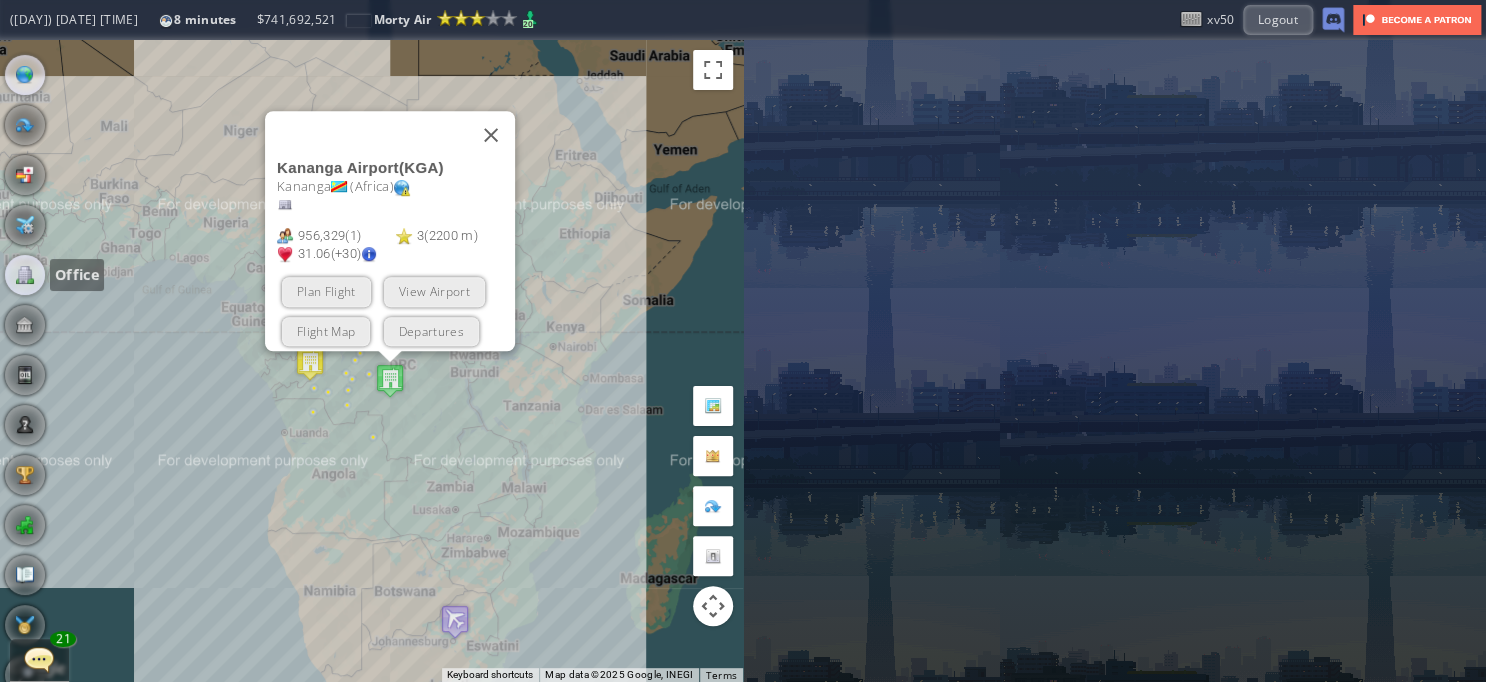 click at bounding box center (25, 275) 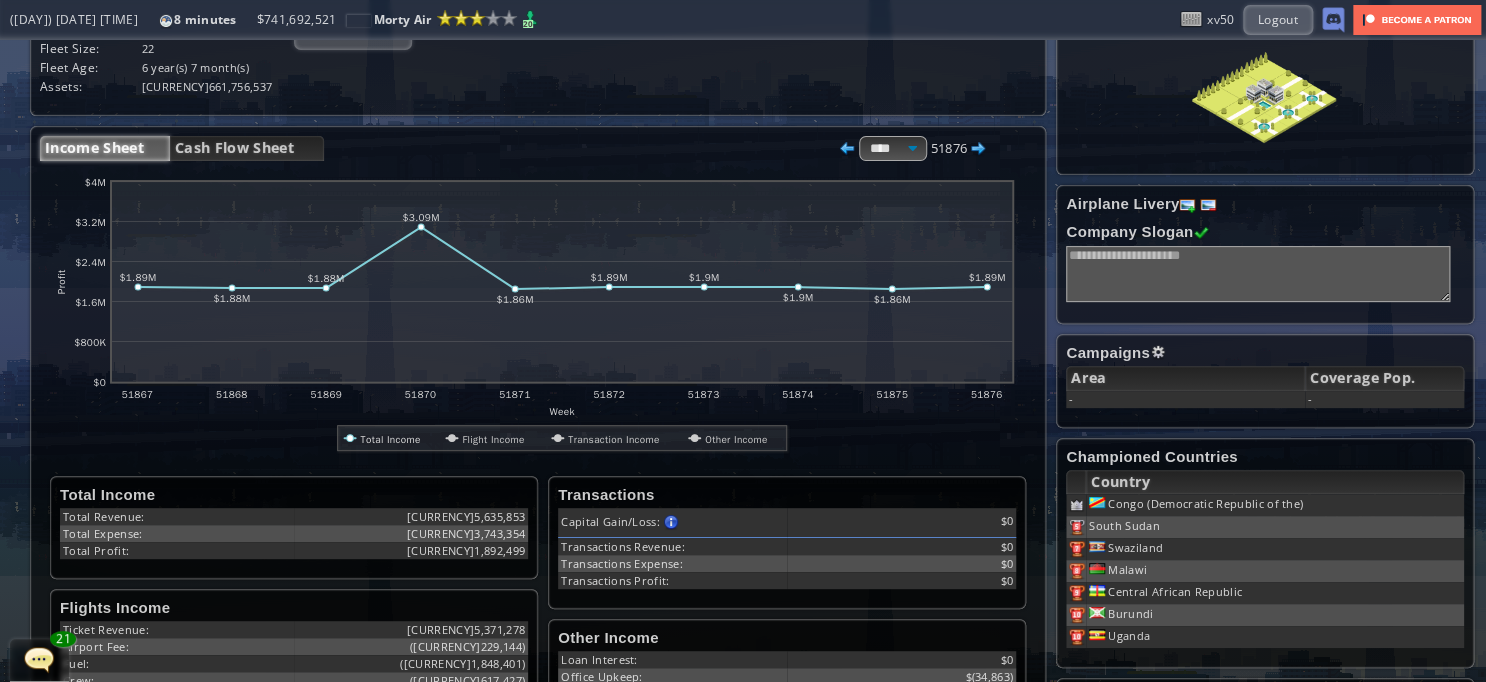 scroll, scrollTop: 0, scrollLeft: 0, axis: both 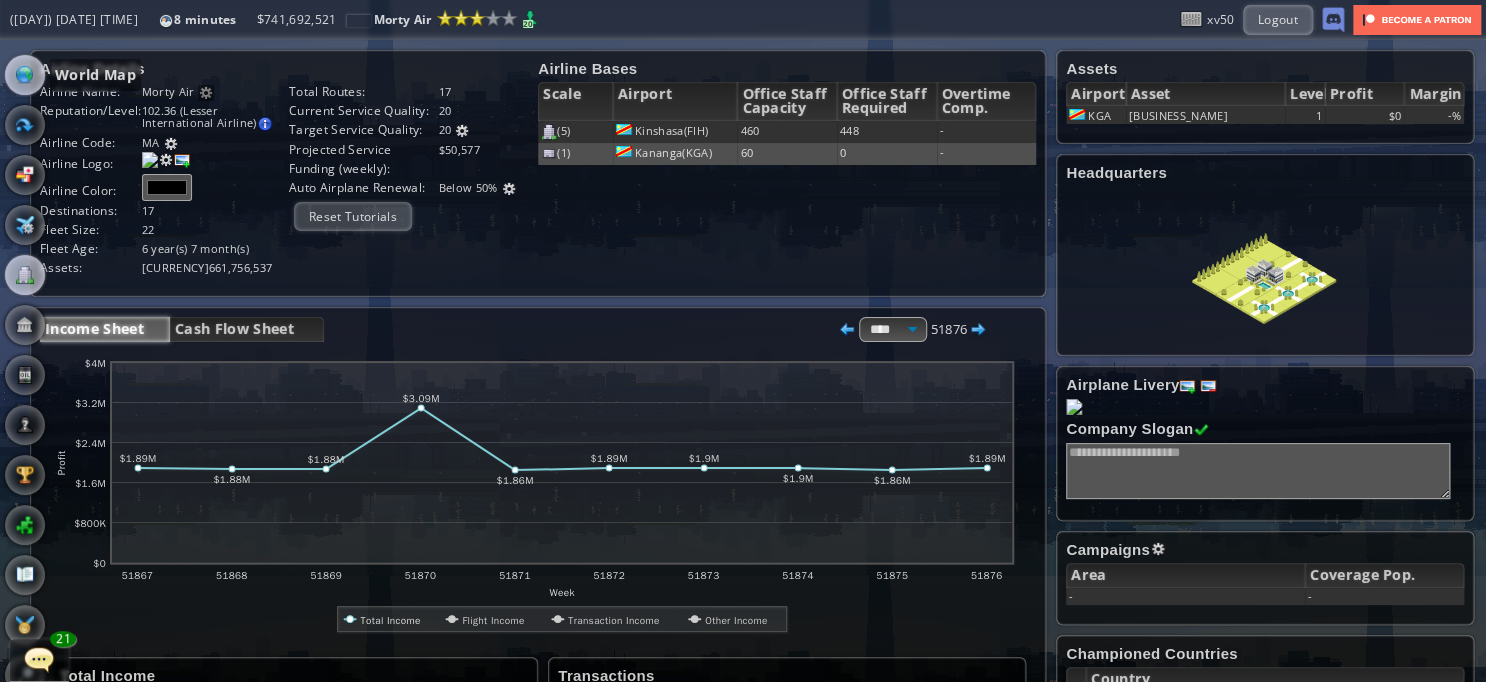 click at bounding box center (25, 75) 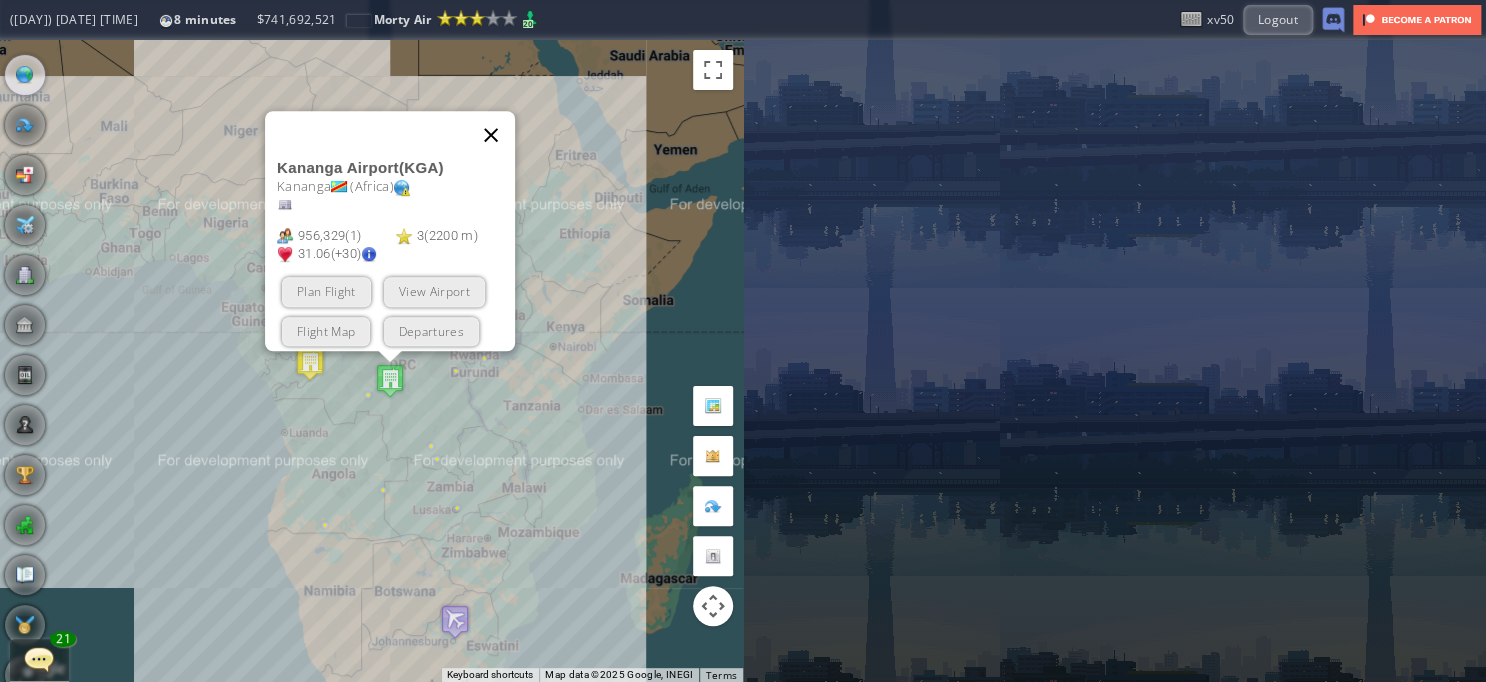 click at bounding box center [491, 135] 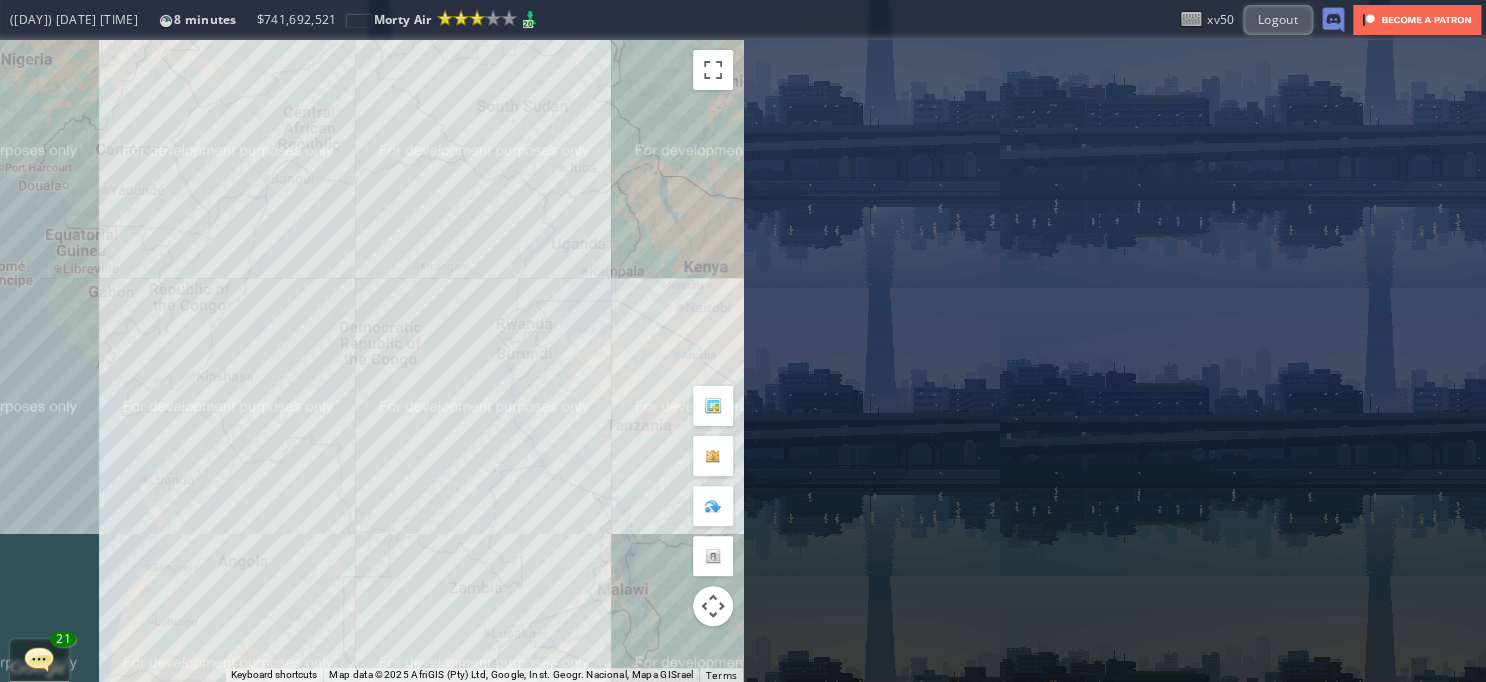 click on "To navigate, press the arrow keys." at bounding box center [371, 361] 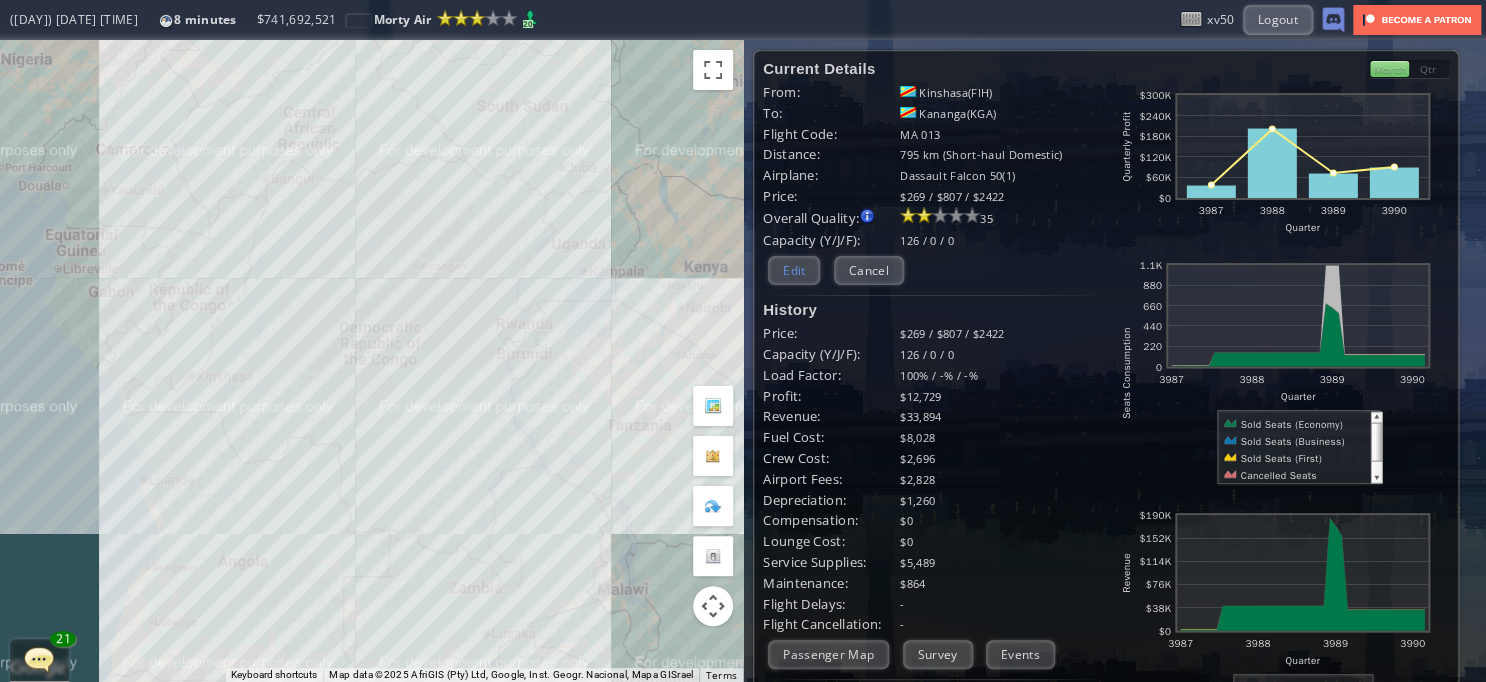 click on "Edit" at bounding box center (794, 270) 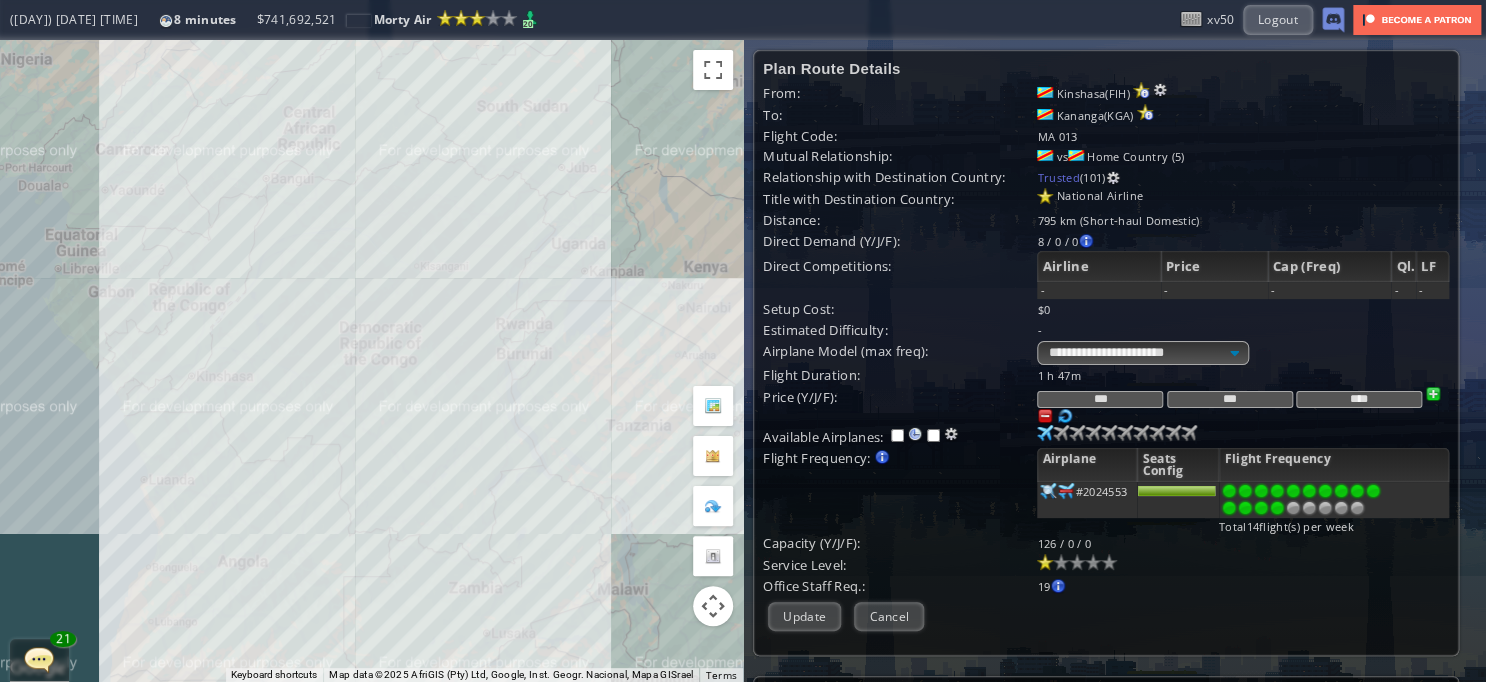 click at bounding box center (1357, 508) 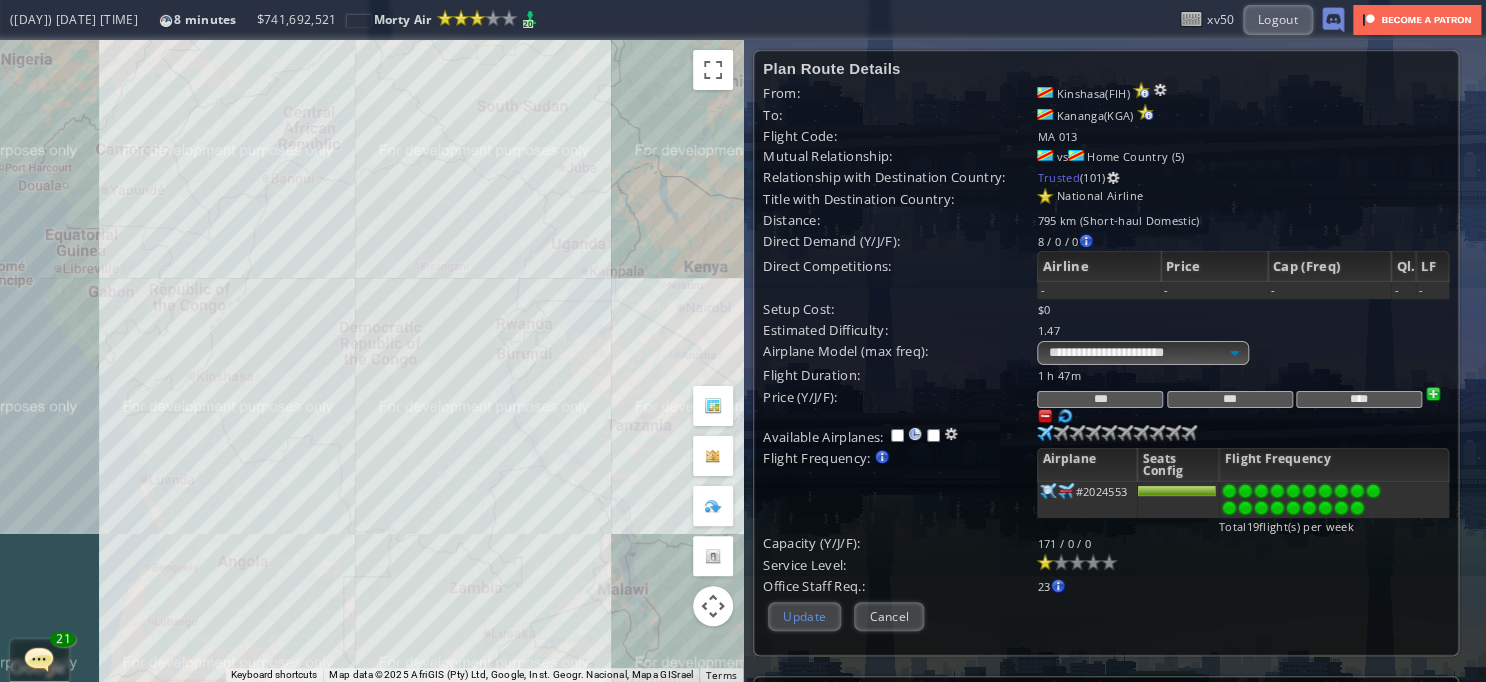 click on "Update" at bounding box center (804, 616) 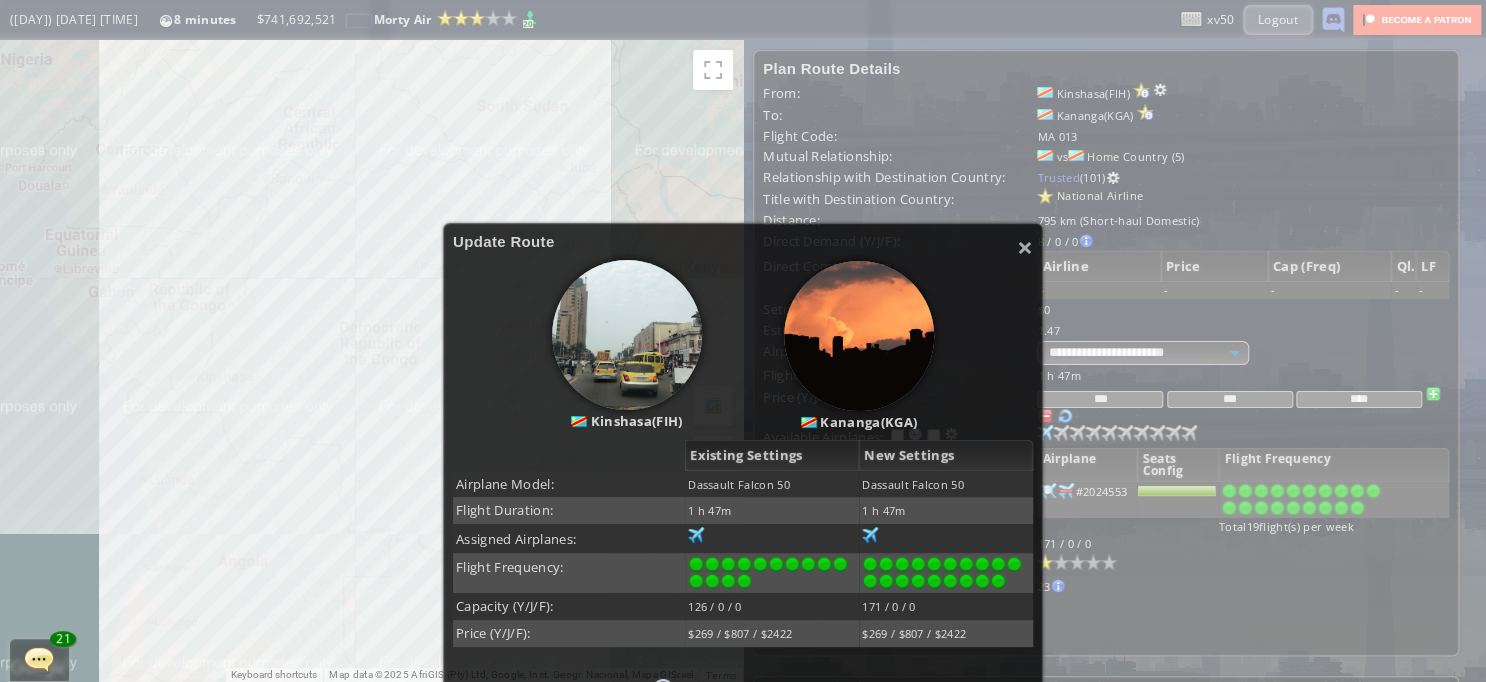 scroll, scrollTop: 400, scrollLeft: 0, axis: vertical 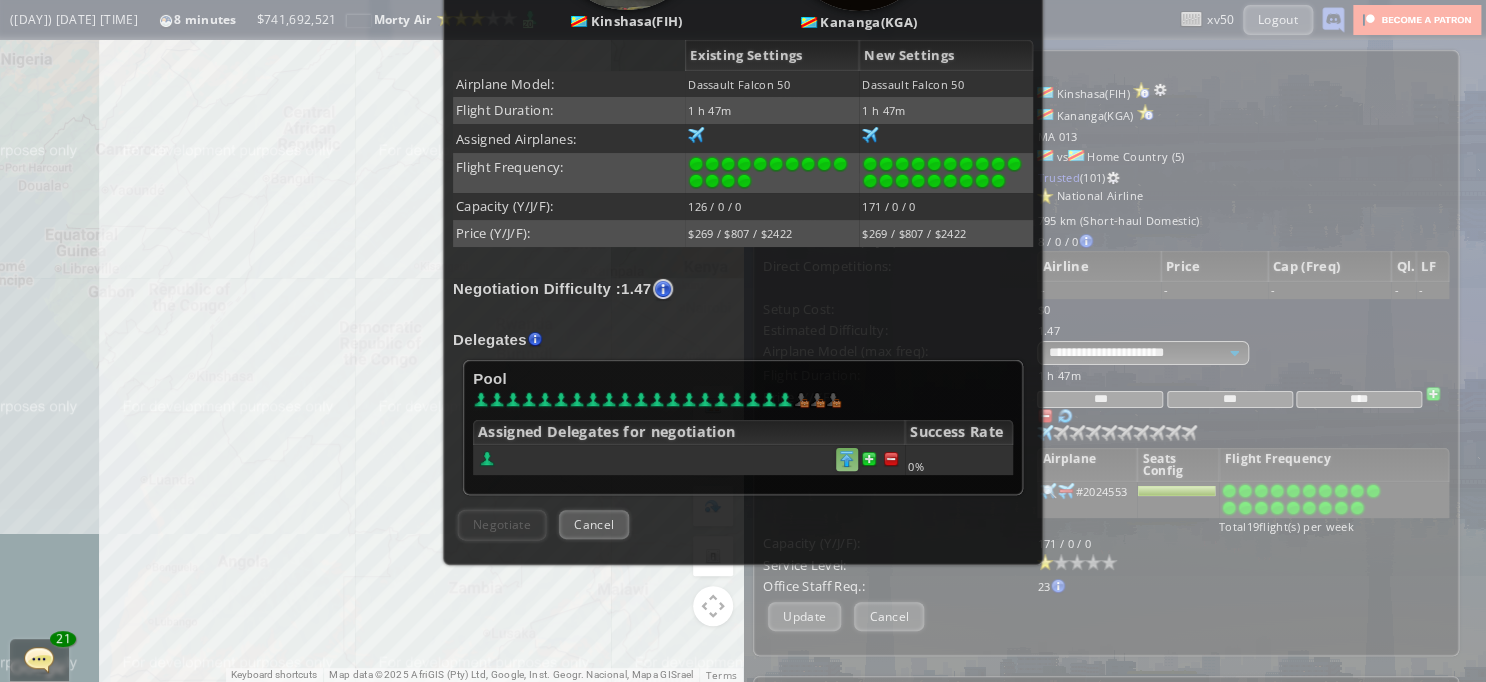click at bounding box center [891, 459] 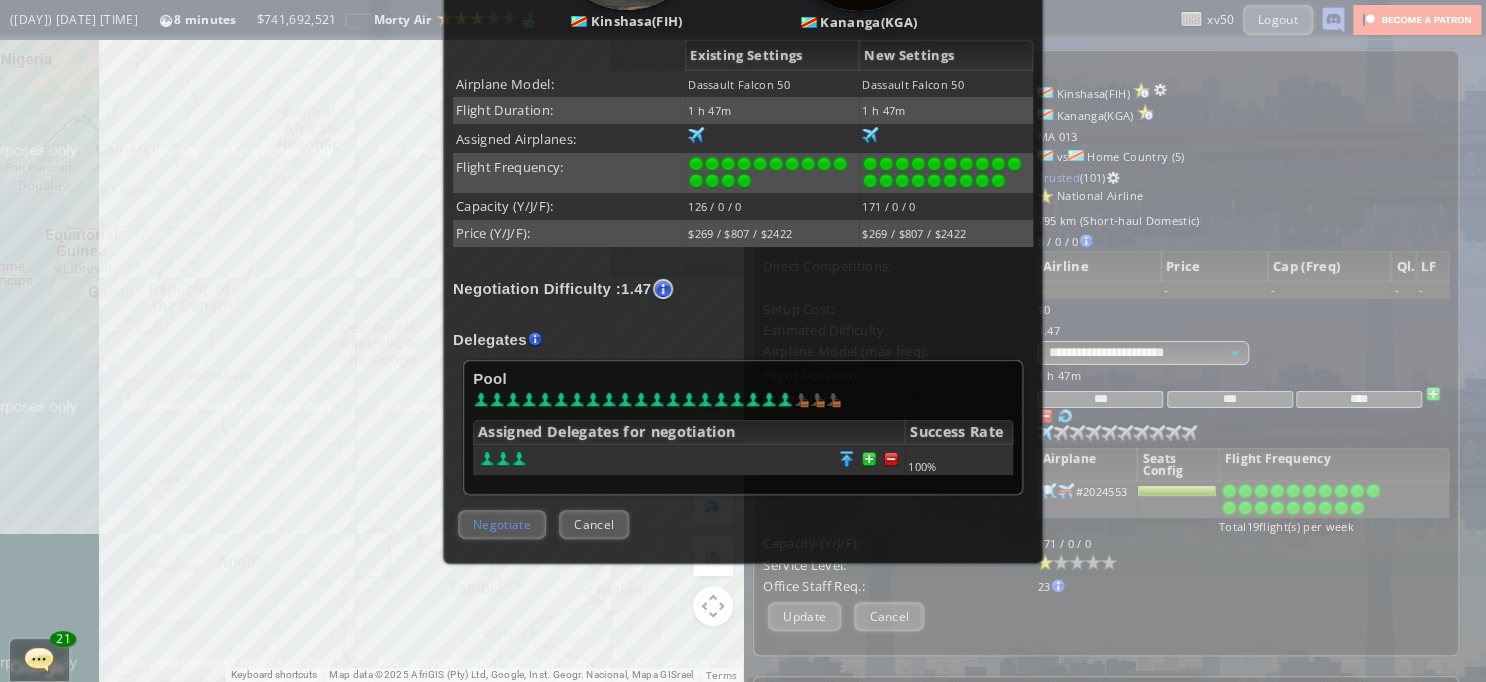 click on "Negotiate" at bounding box center (502, 524) 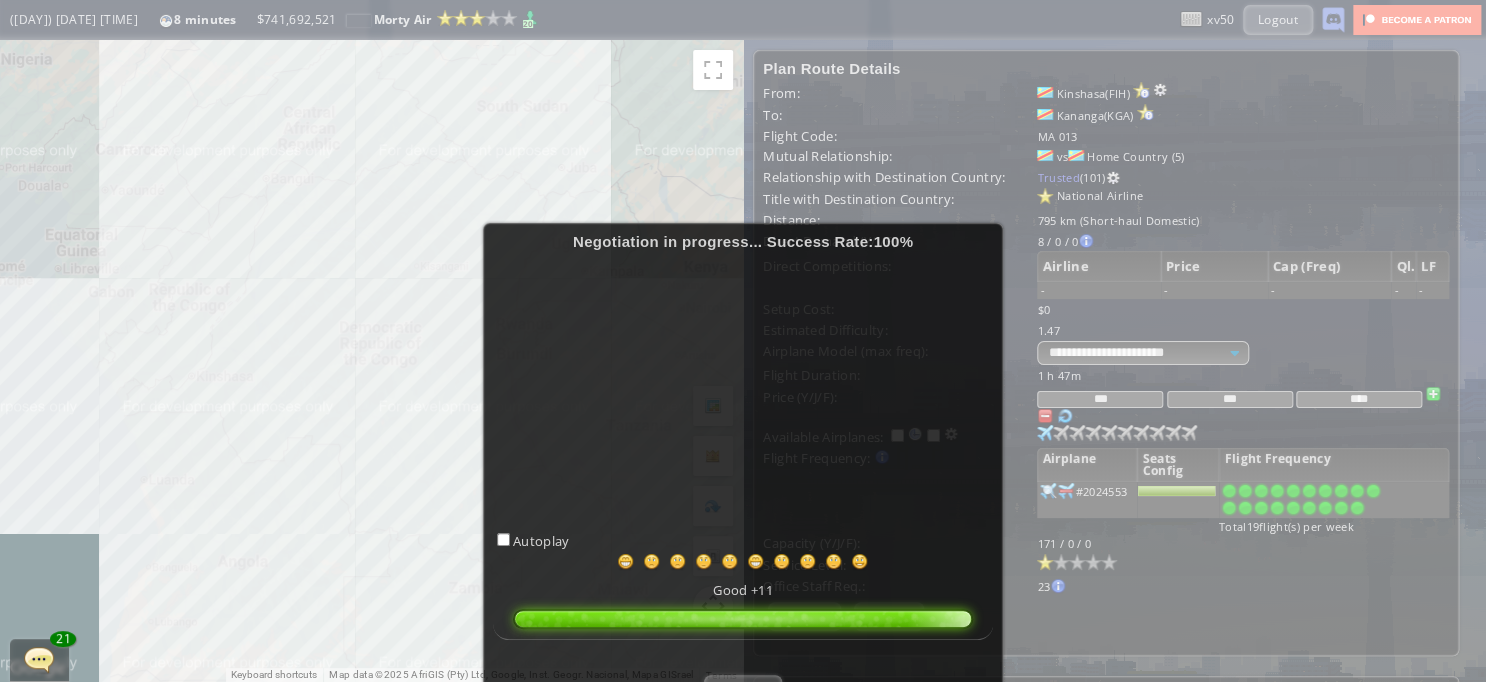 scroll, scrollTop: 200, scrollLeft: 0, axis: vertical 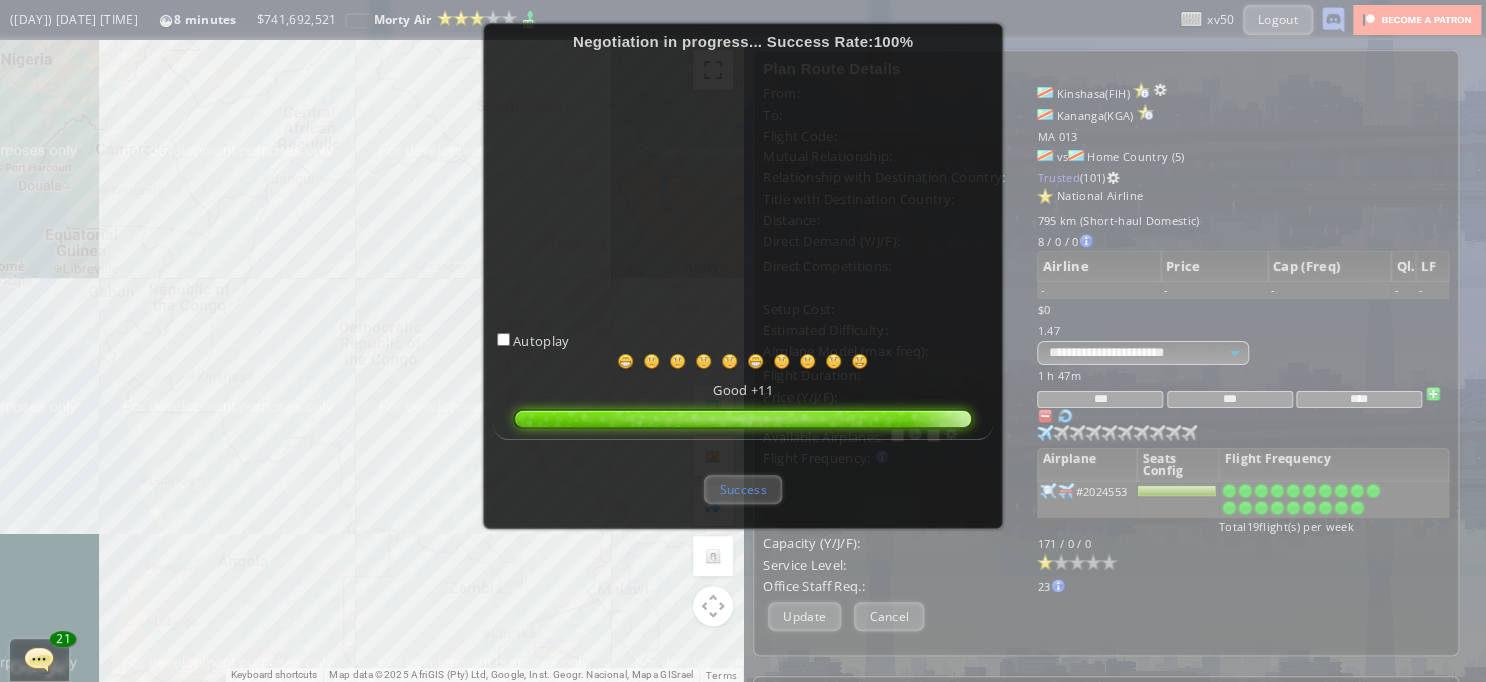 click on "Success" at bounding box center (742, 489) 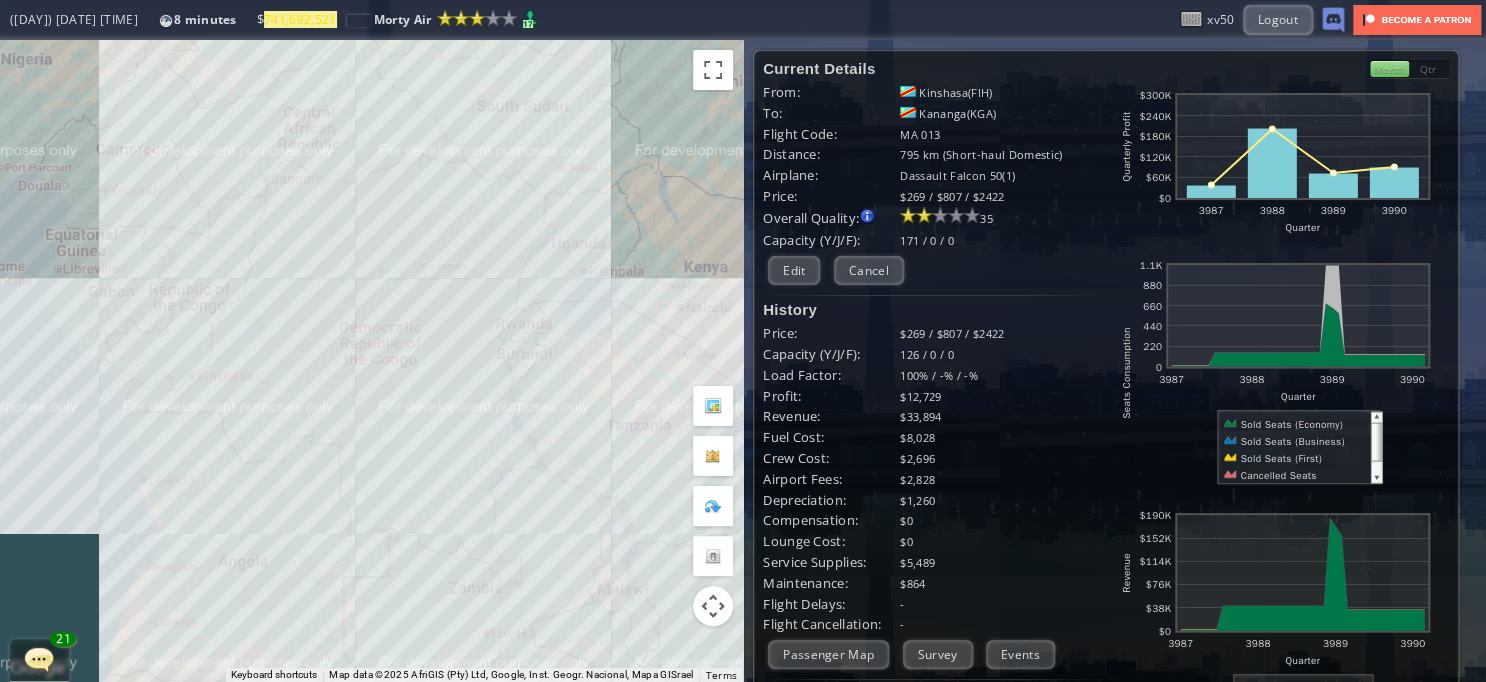 click on "To navigate, press the arrow keys." at bounding box center [371, 361] 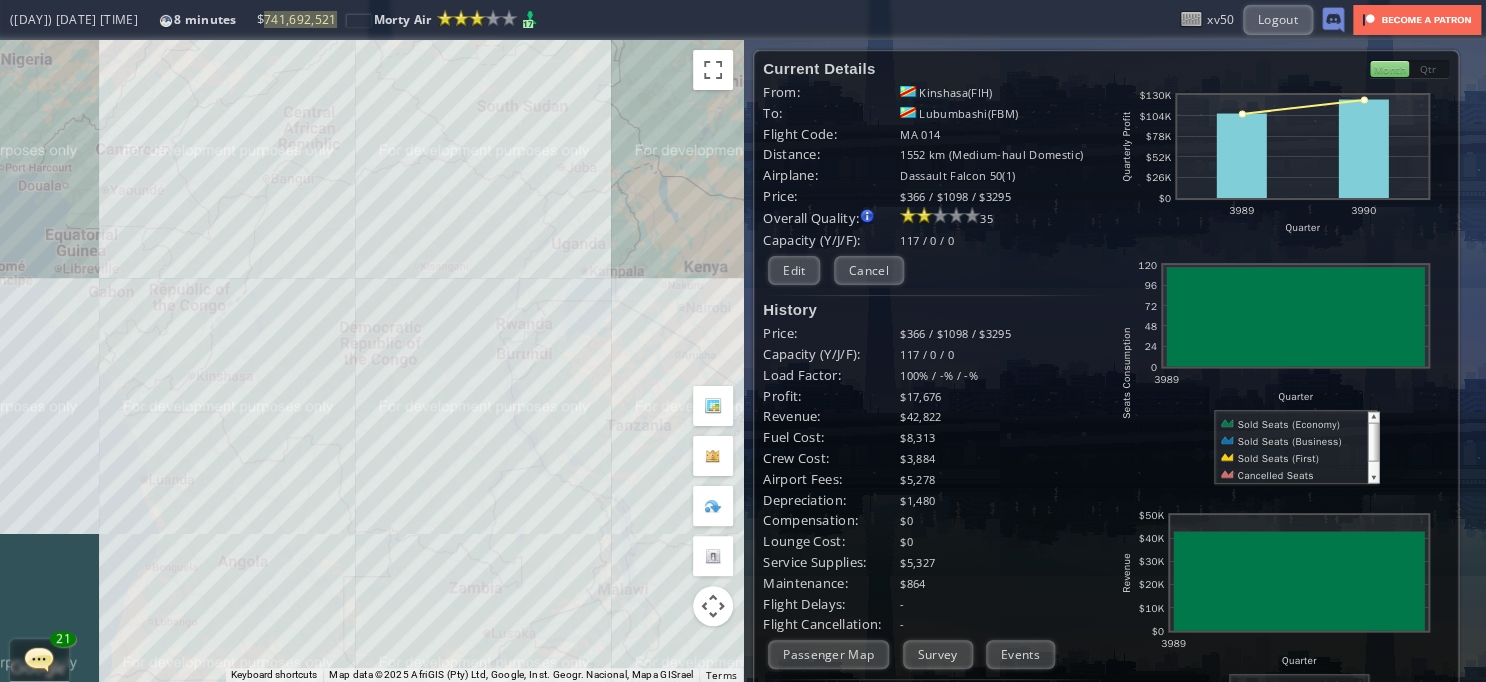 click on "Current Details
From:
[CITY]([IATA])
To:
[CITY]([IATA])
Flight Code:
MA 014
Distance:
1552 km (Medium-haul Domestic)
Airplane:
[AIRLINE] [MODEL]
Price:
[CURRENCY]366 / [CURRENCY]1098 / [CURRENCY]3295
Overall Quality:
Overall quality is determined by:
- Fleet Age per Route
- Service Star level per route
- Company wide Service Quality
35
Edit" at bounding box center (934, 487) 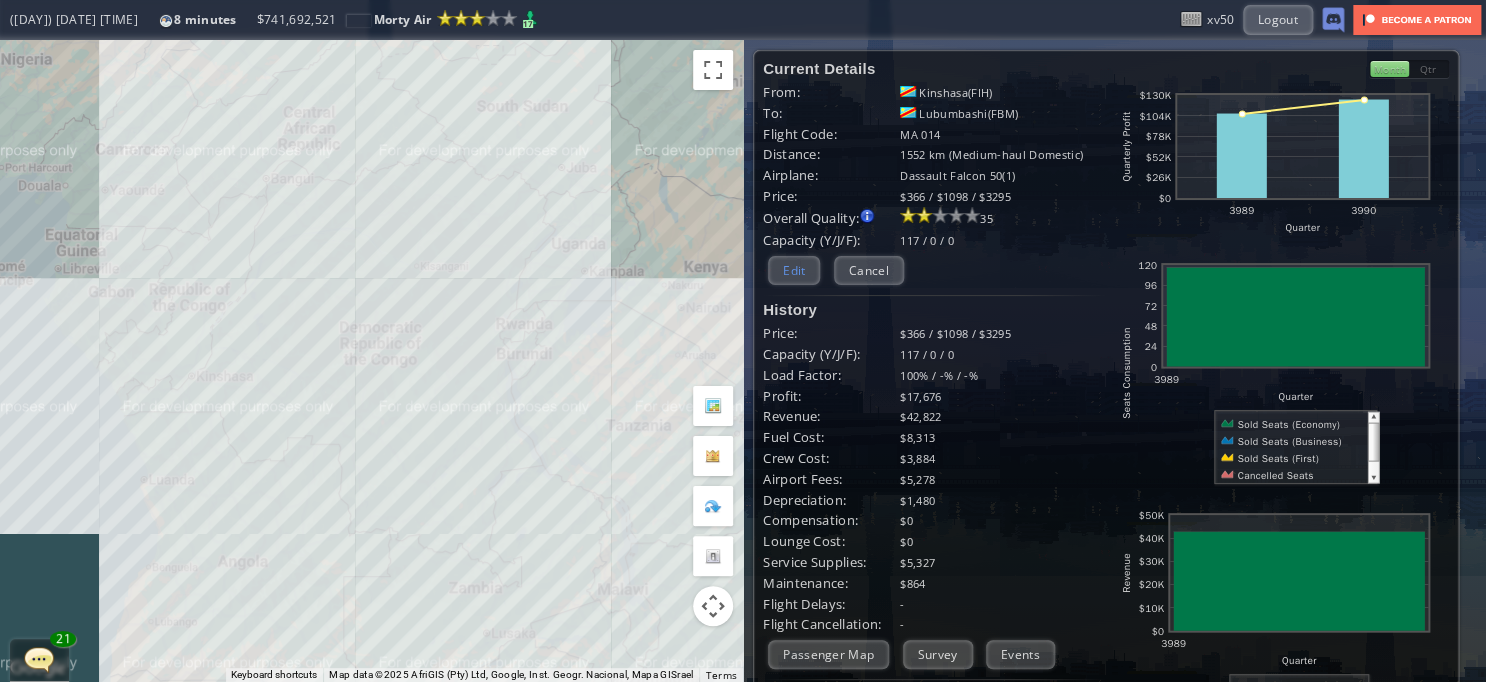 click on "Edit" at bounding box center (794, 270) 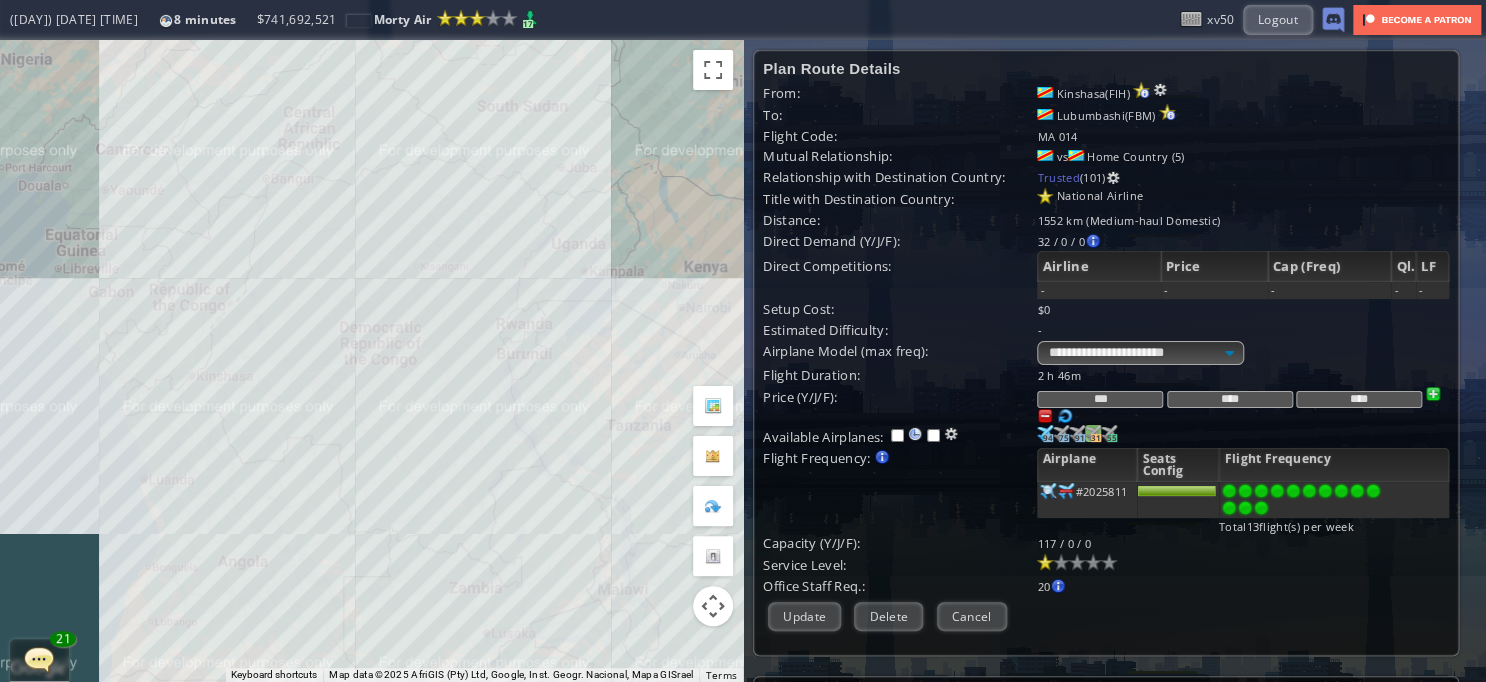 click at bounding box center [1045, 433] 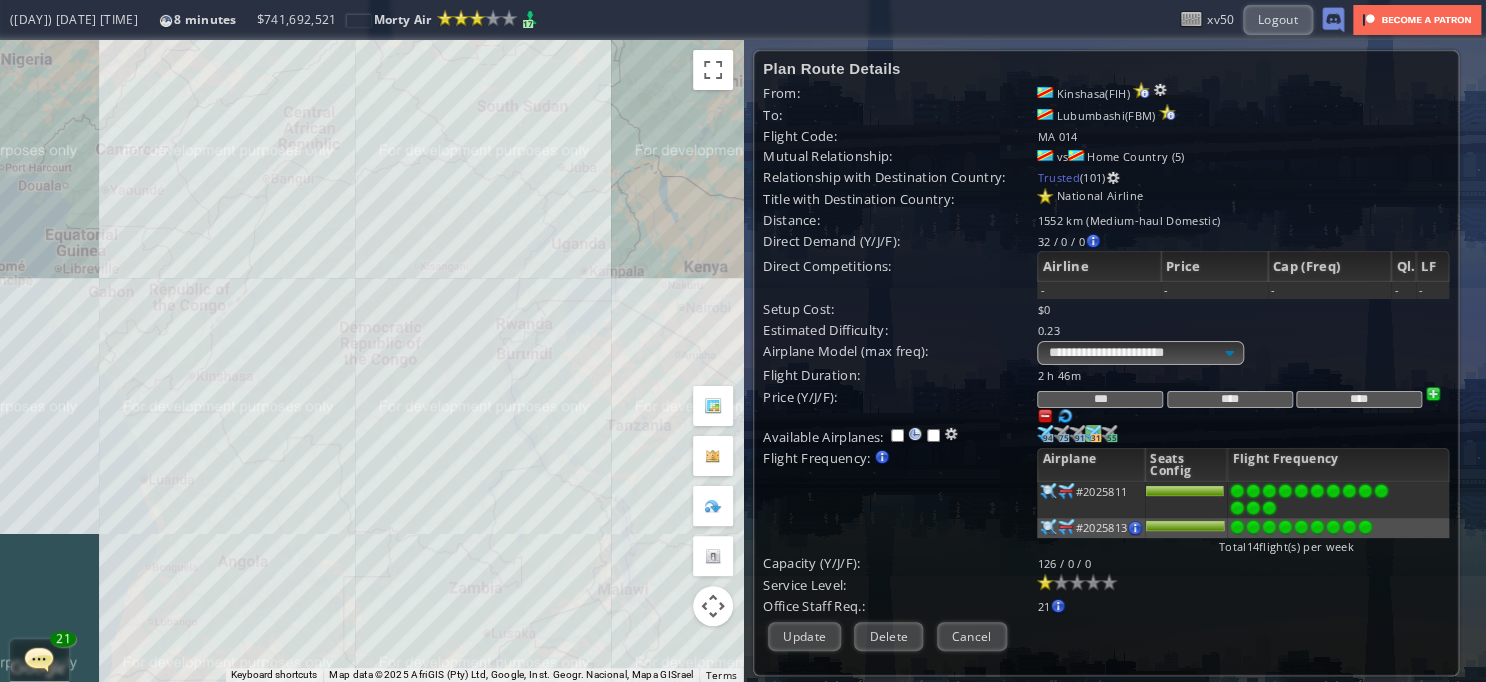 click at bounding box center (1365, 491) 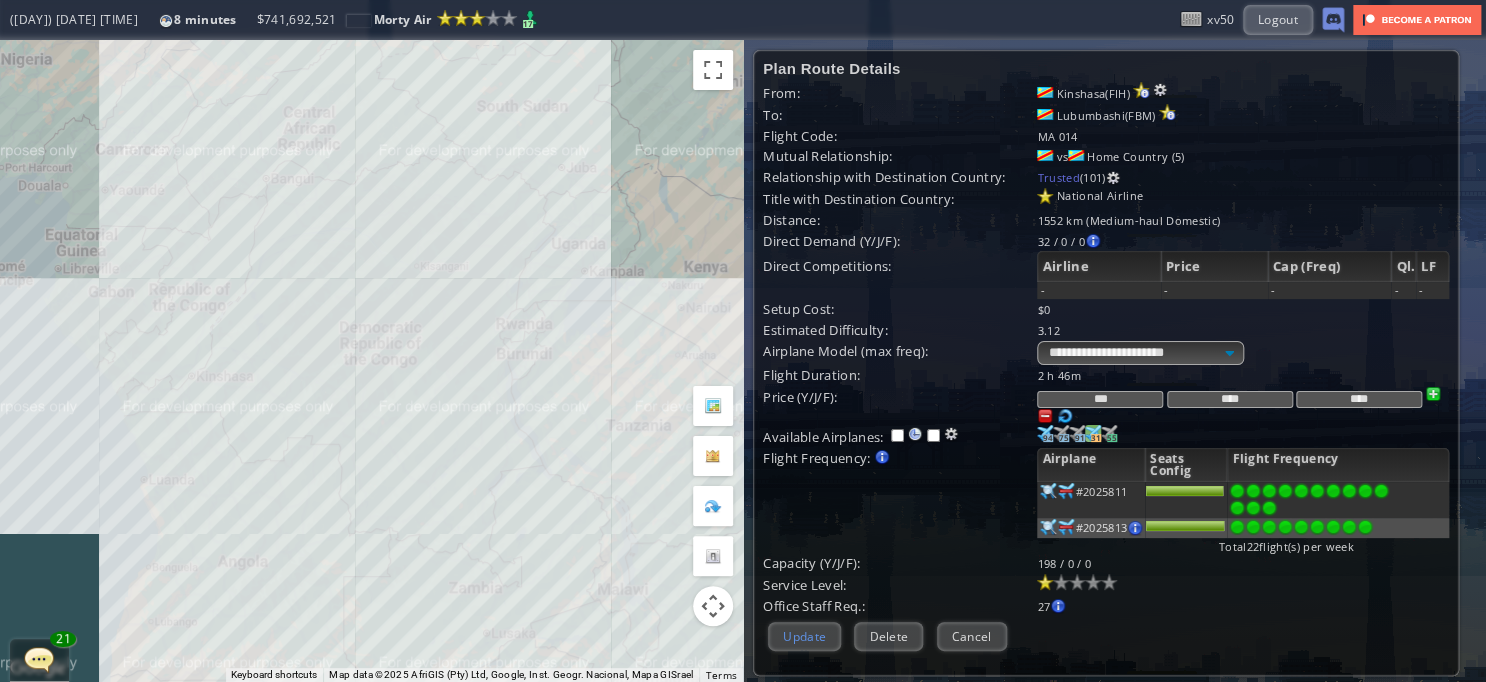 click on "Update" at bounding box center [804, 636] 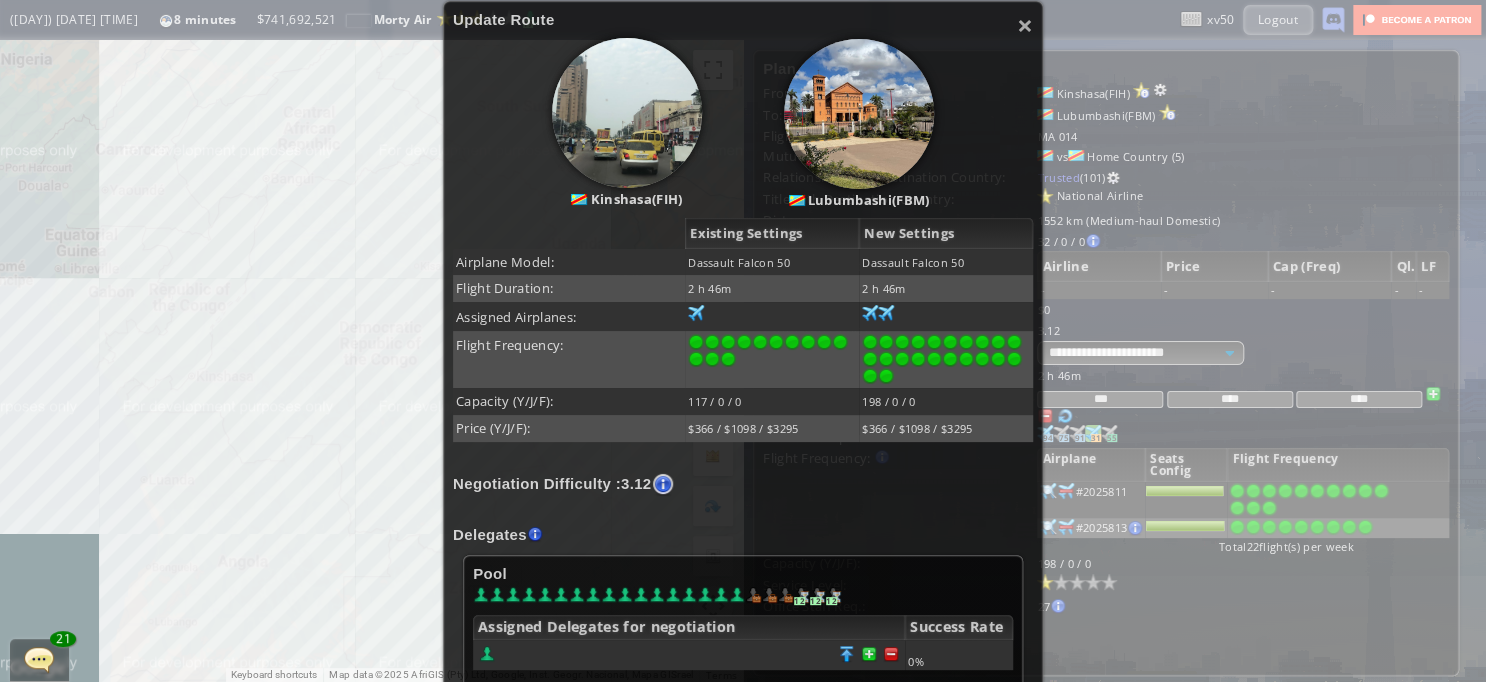 scroll, scrollTop: 522, scrollLeft: 0, axis: vertical 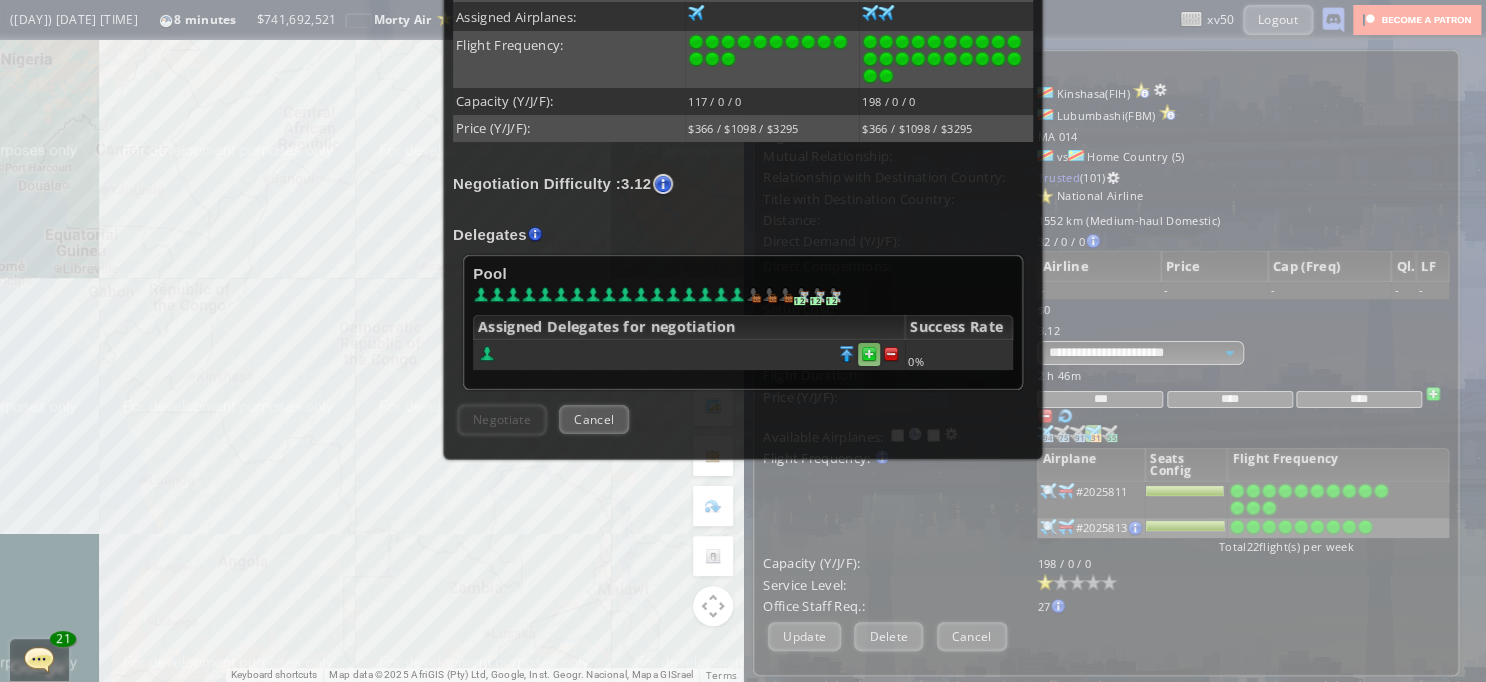 click at bounding box center [869, 354] 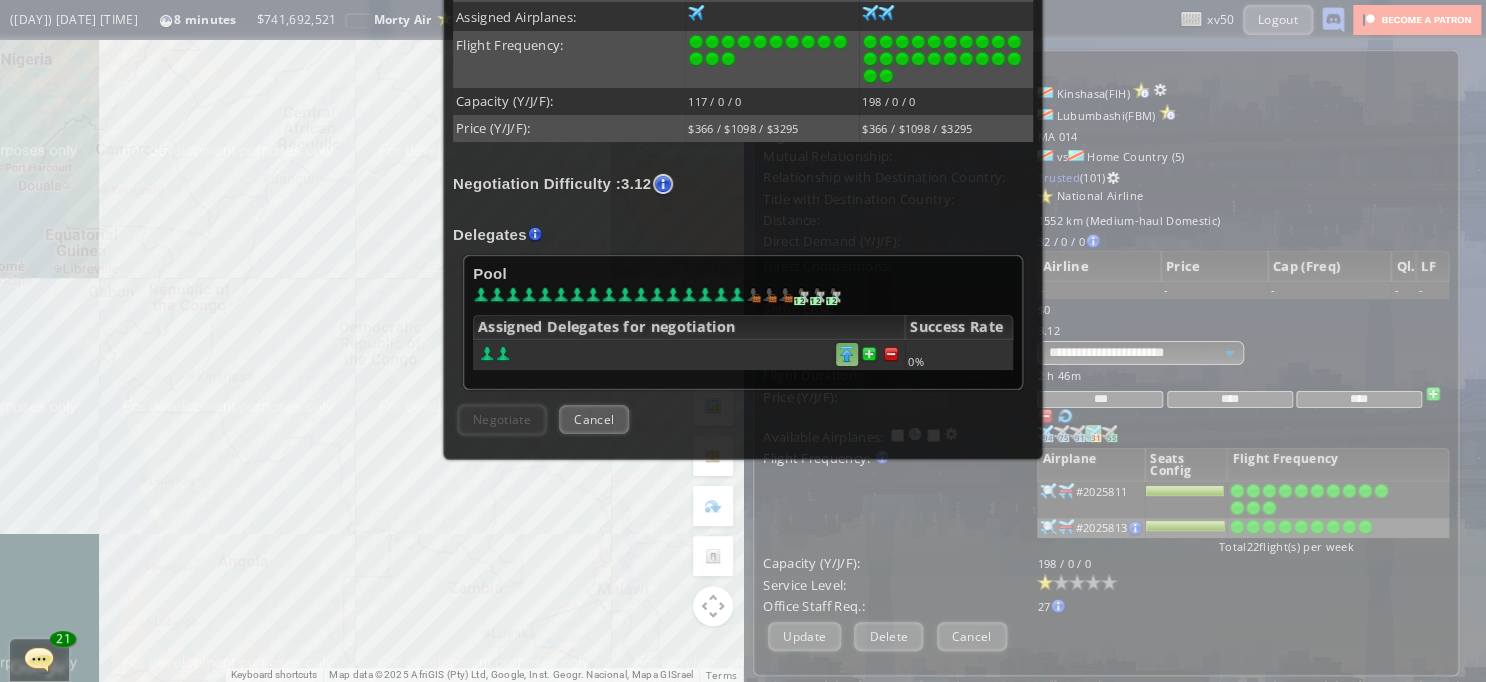 click at bounding box center (891, 354) 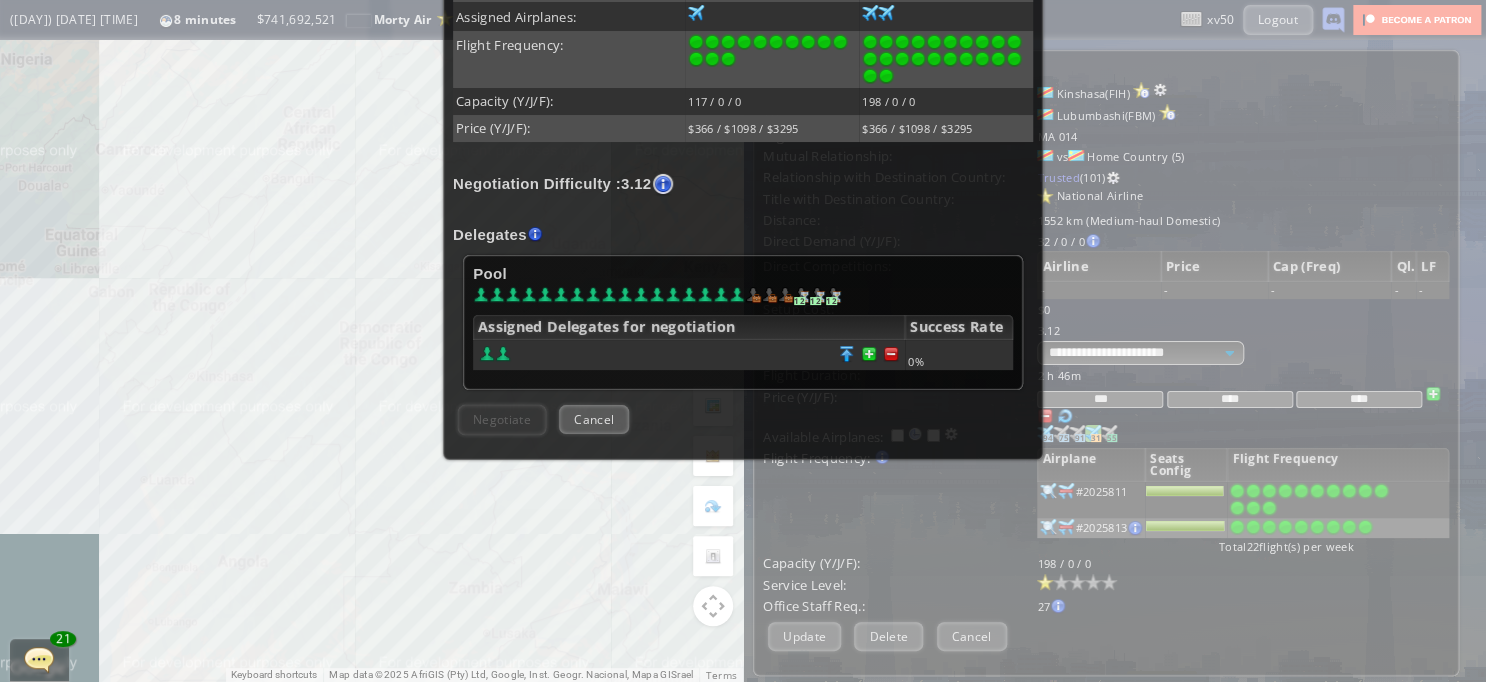 scroll, scrollTop: 520, scrollLeft: 0, axis: vertical 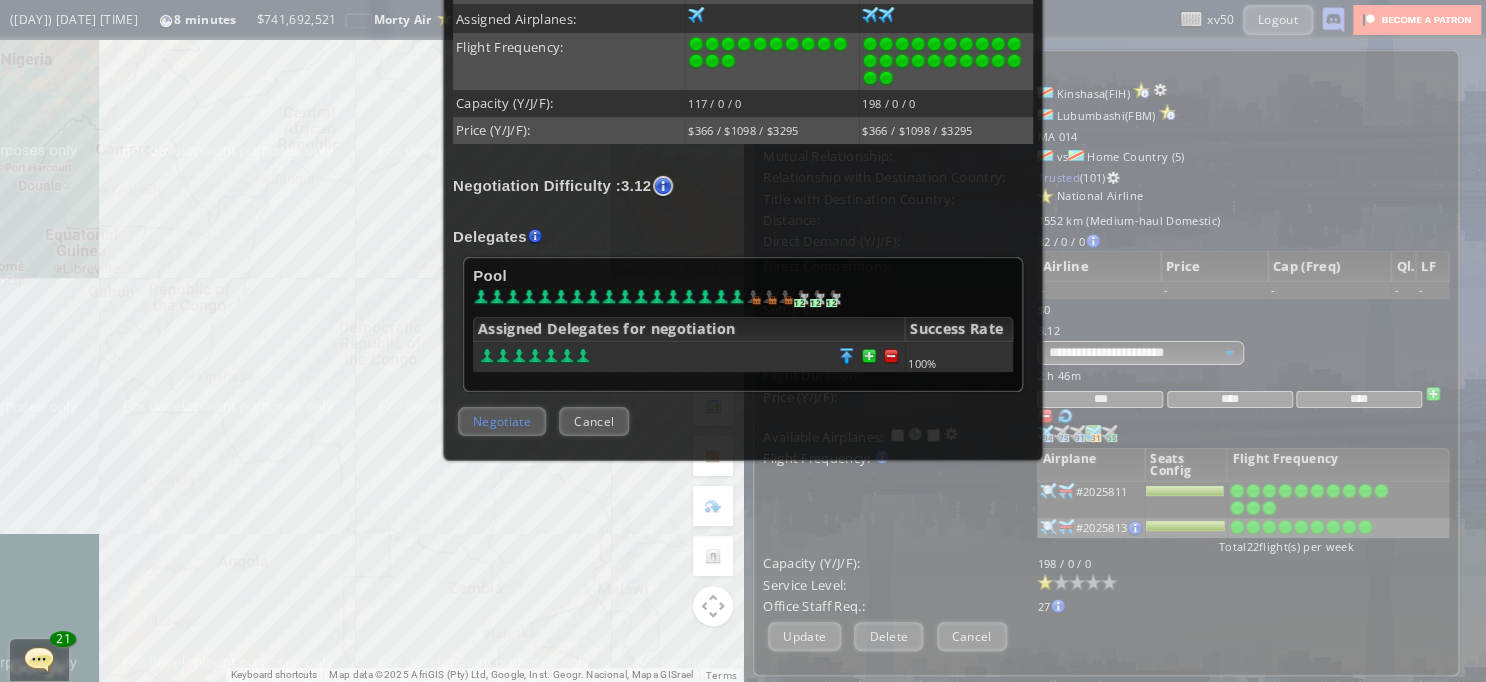 click on "Negotiate" at bounding box center (502, 421) 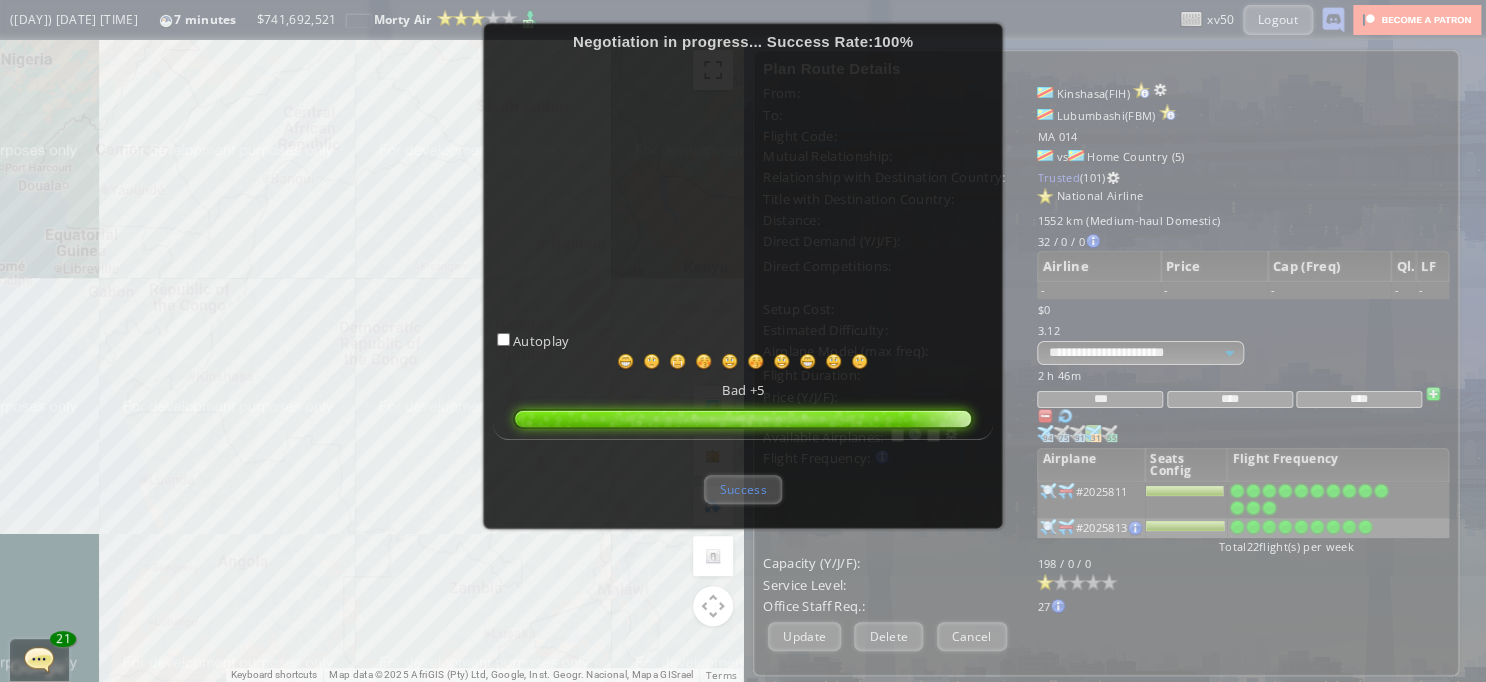 click on "Success" at bounding box center [742, 489] 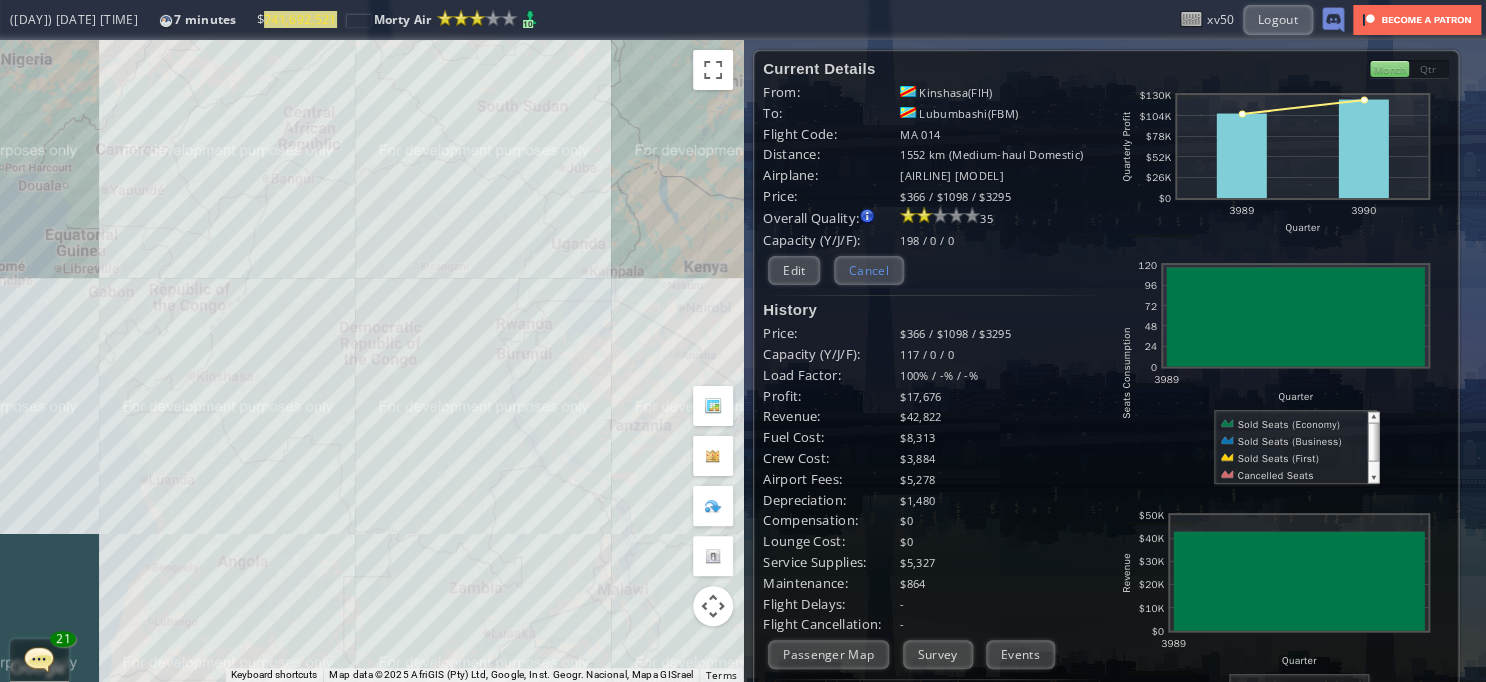 click on "Cancel" at bounding box center [869, 270] 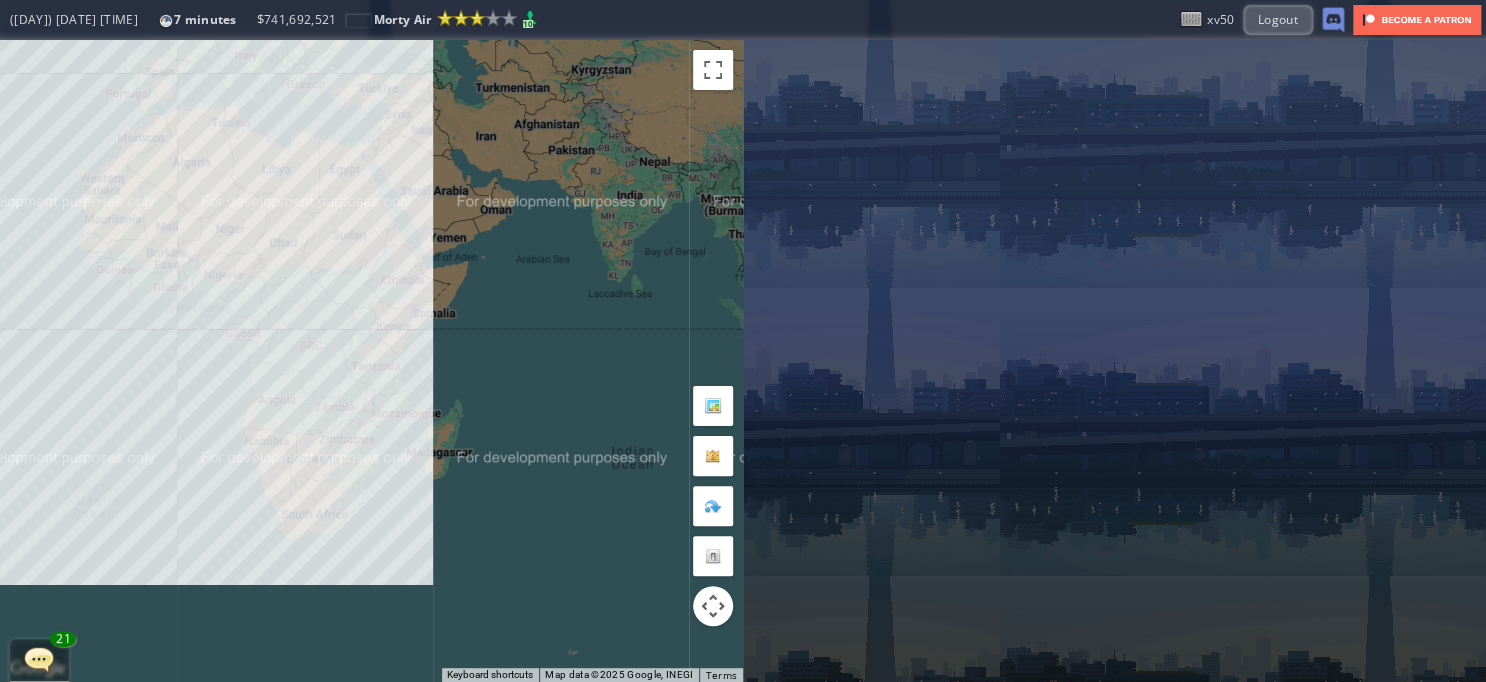 click on "To navigate, press the arrow keys." at bounding box center [371, 361] 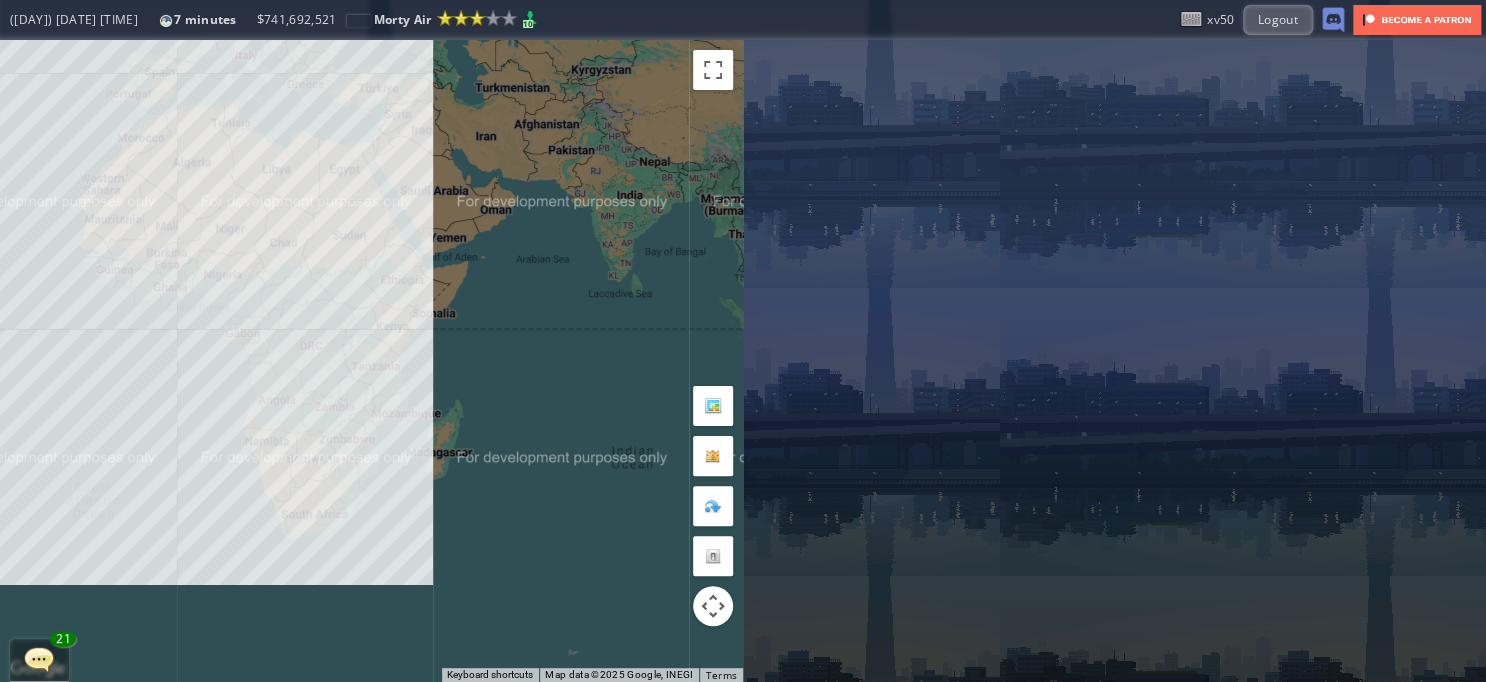 click on "To navigate, press the arrow keys." at bounding box center [371, 361] 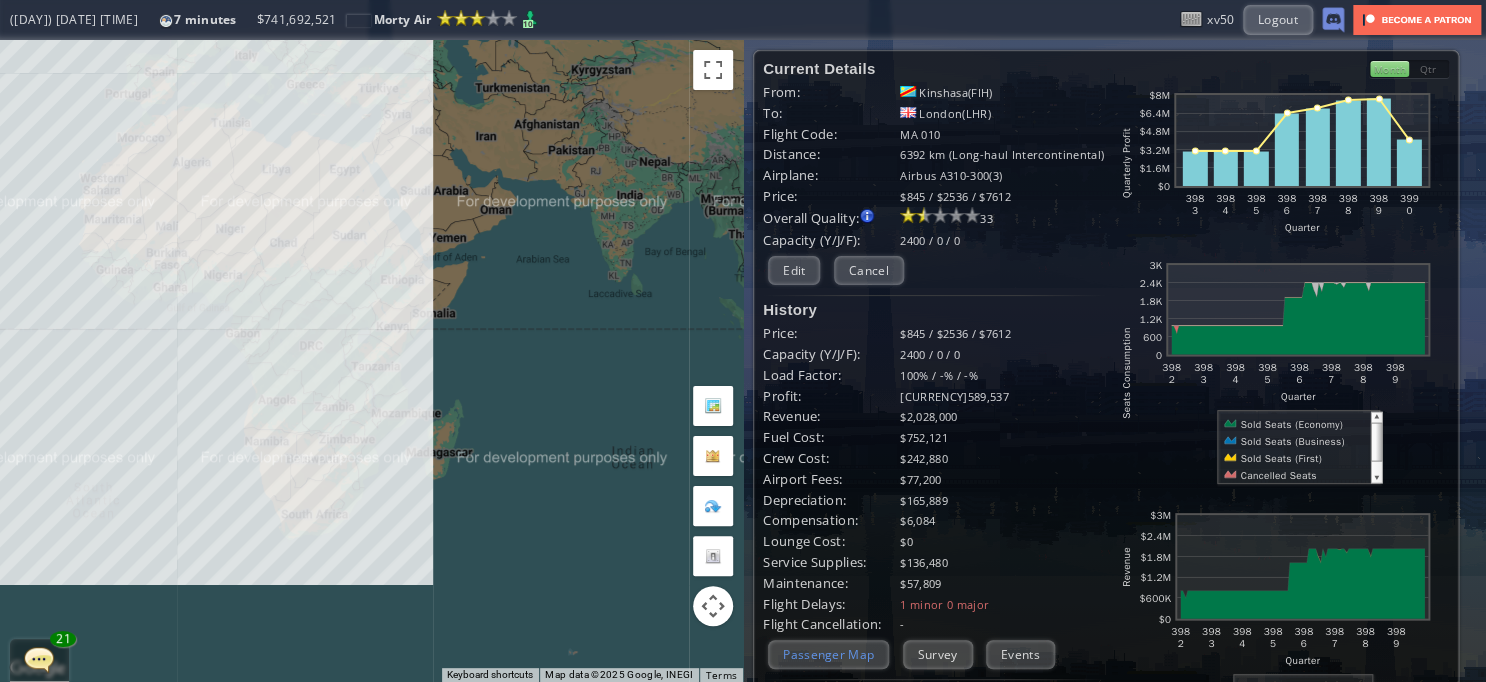 click on "Passenger Map" at bounding box center [828, 654] 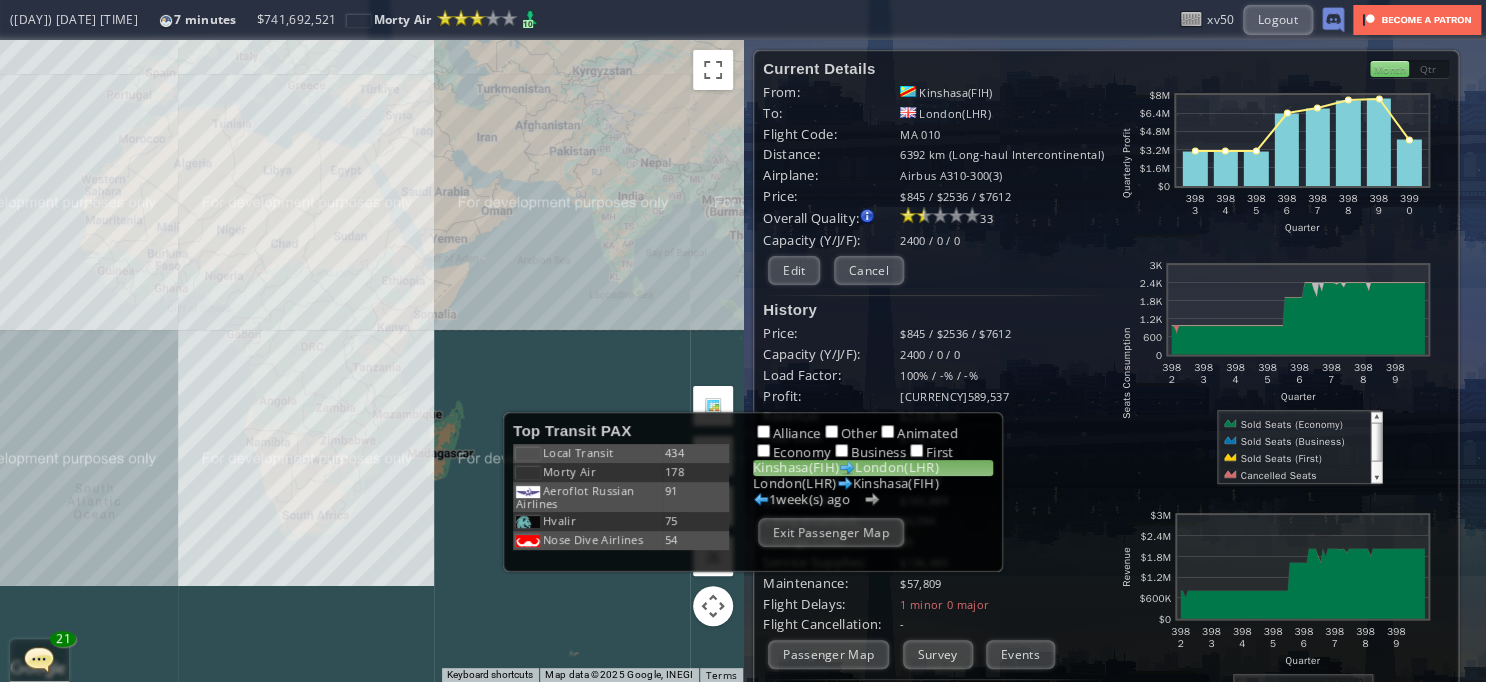 drag, startPoint x: 172, startPoint y: 420, endPoint x: 268, endPoint y: 544, distance: 156.81836 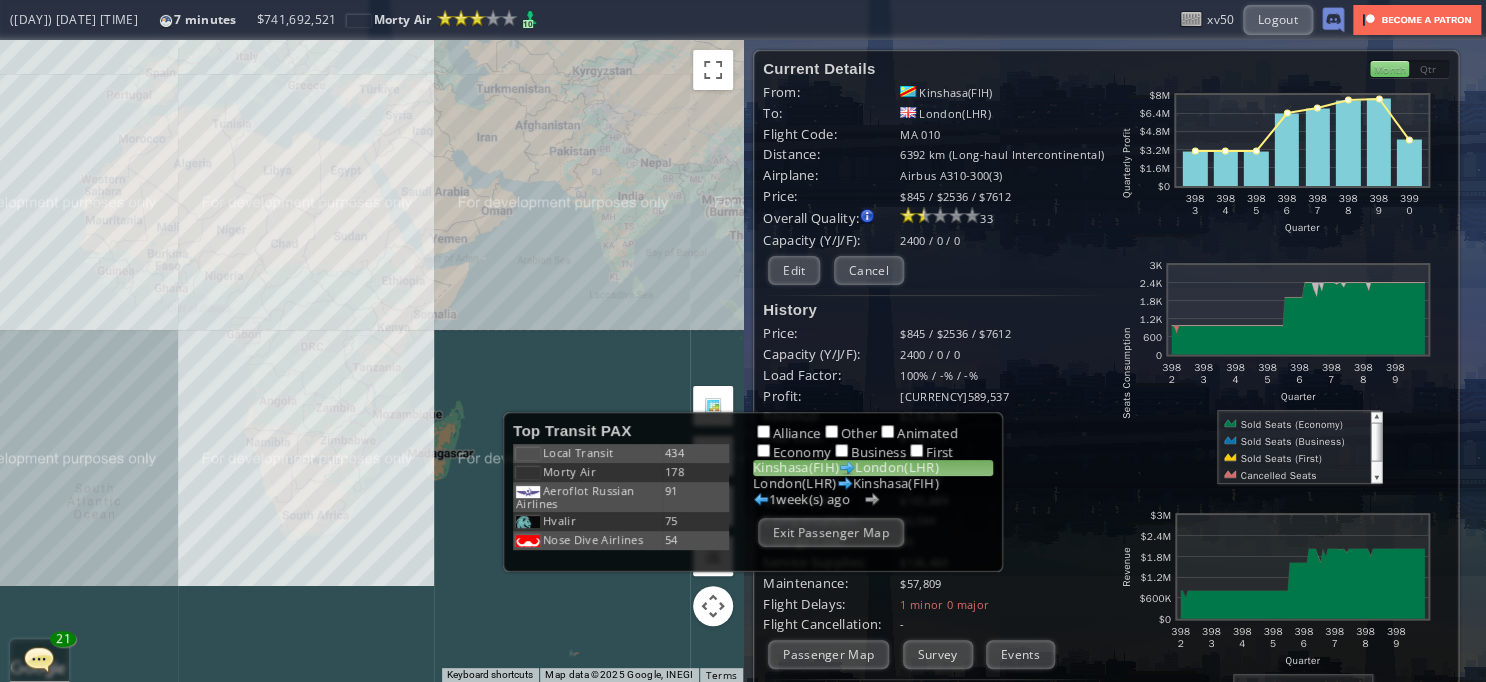 click on "To navigate, press the arrow keys." at bounding box center [371, 361] 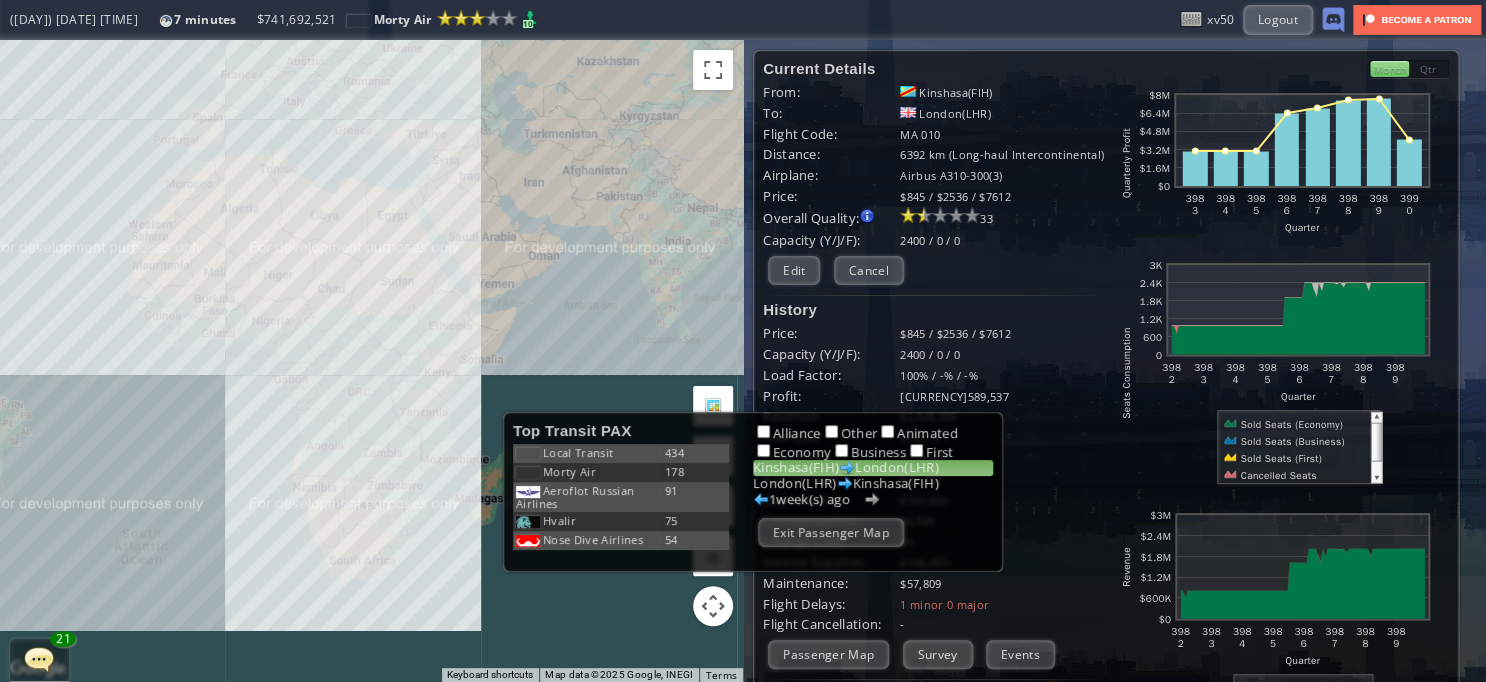 drag, startPoint x: 226, startPoint y: 443, endPoint x: 324, endPoint y: 530, distance: 131.04579 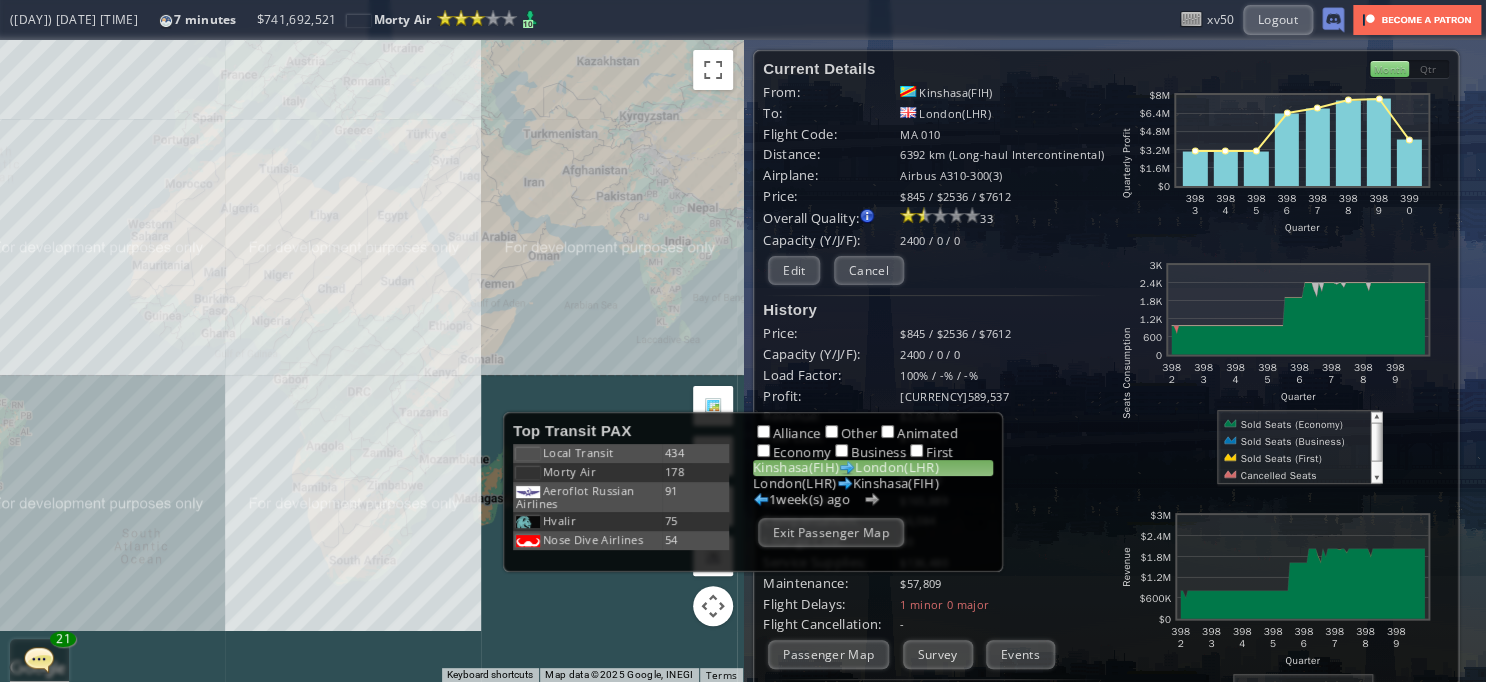 click on "To navigate, press the arrow keys." at bounding box center (371, 361) 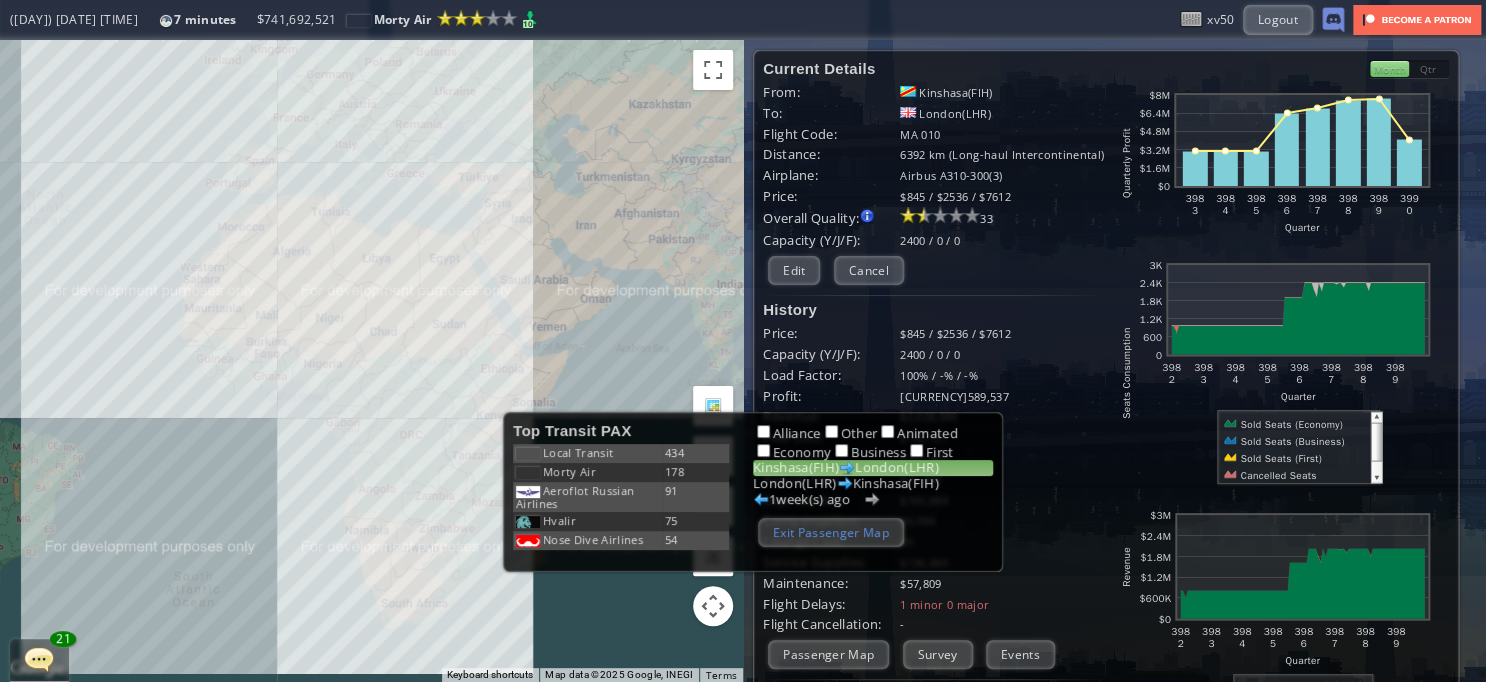 click on "Exit Passenger Map" at bounding box center [831, 532] 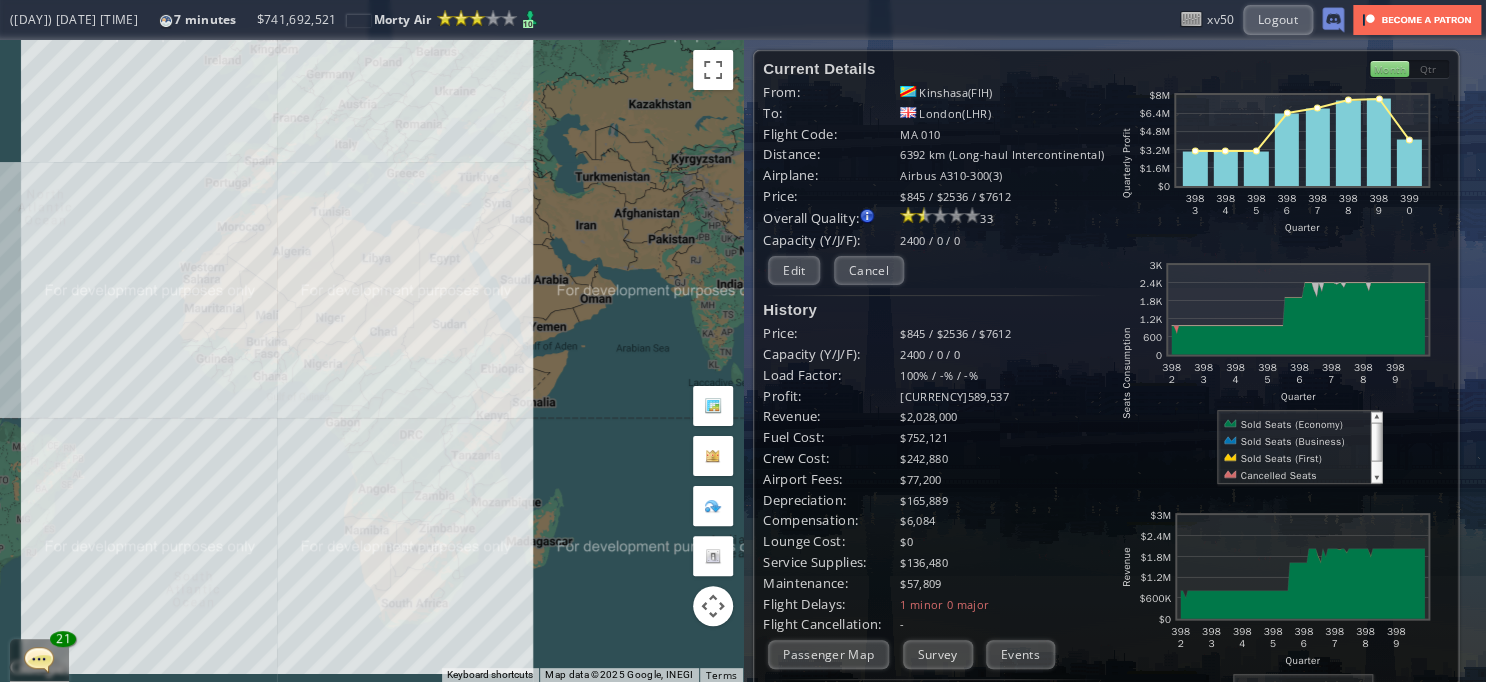 click on "To navigate, press the arrow keys." at bounding box center (371, 361) 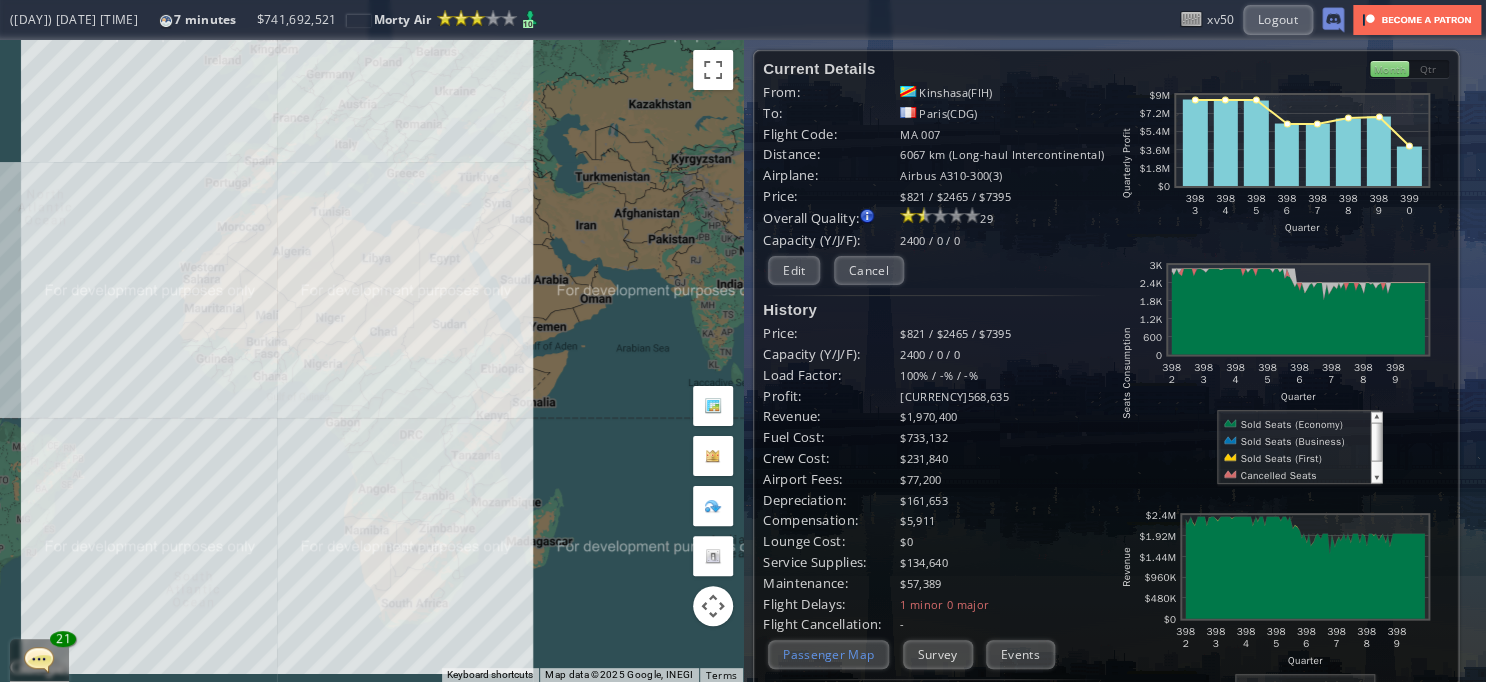 click on "Passenger Map" at bounding box center (828, 654) 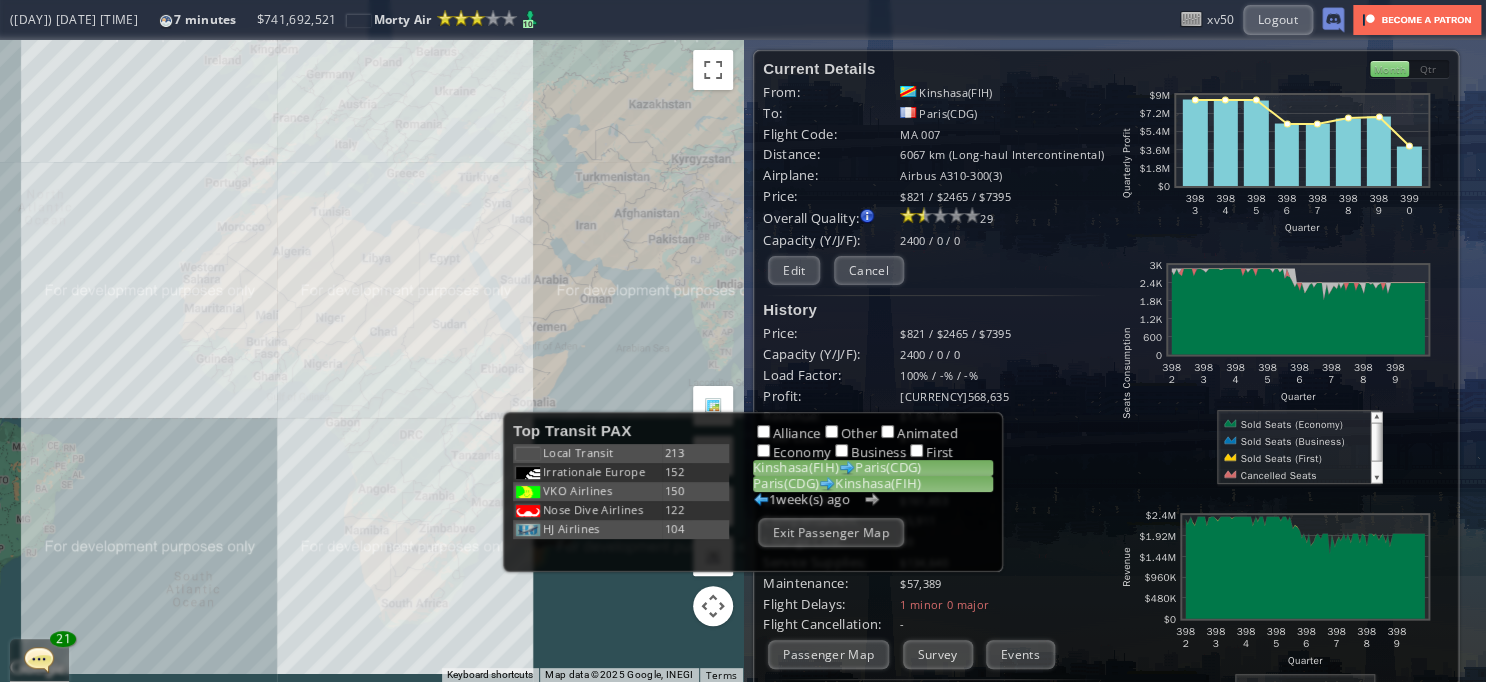 click on "[CITY]([IATA]) [CITY]([IATA])" at bounding box center (873, 484) 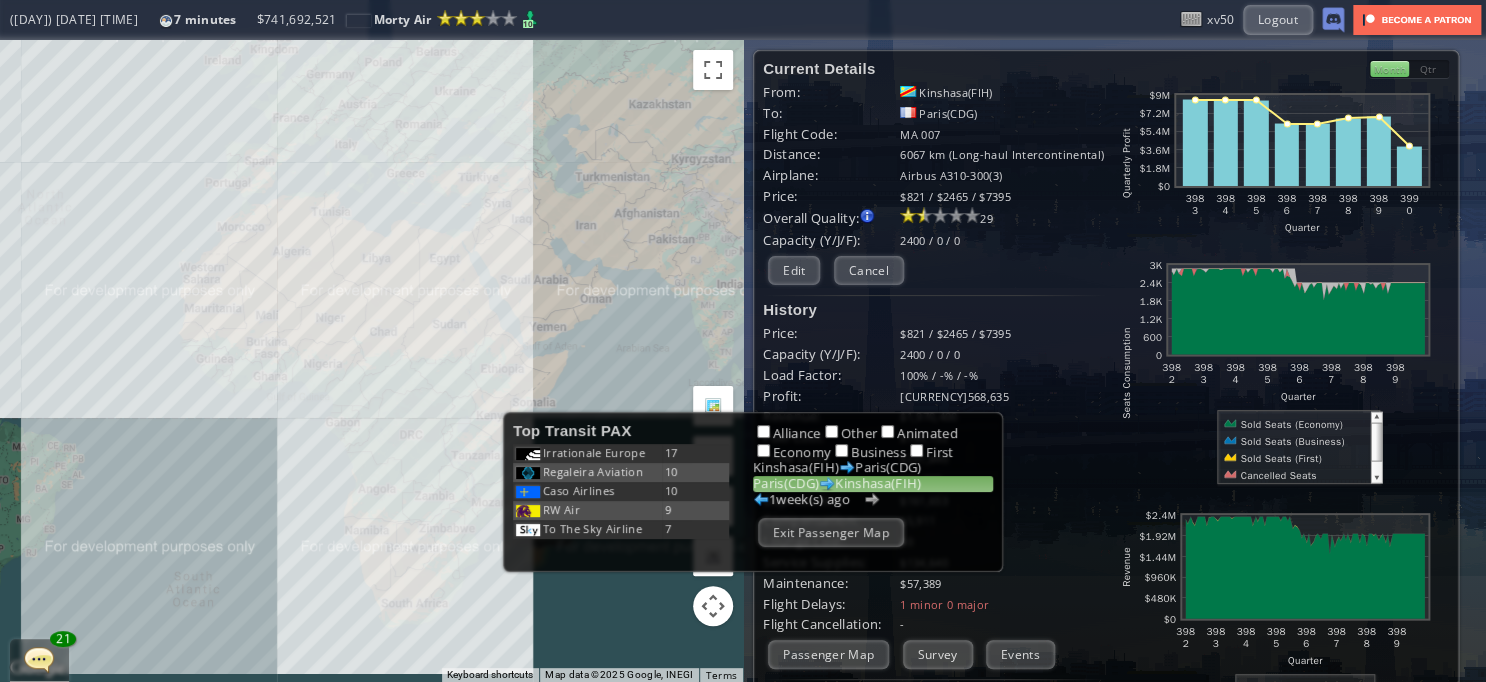 click on "Top Transit PAX
Local Transit 213 Irrationale Europe 152 VKO Airlines 150 Nose Dive Airlines 122 HJ Airlines 104 Irrationale Europe 17 Regaleira Aviation 10 Caso Airlines 10 RW Air 9 To The Sky Airline 7
Alliance
Other
Animated
Economy
Business
First
[CITY]([IATA]) [CITY]([IATA])
1  week(s) ago
Exit Passenger Map" at bounding box center (753, 492) 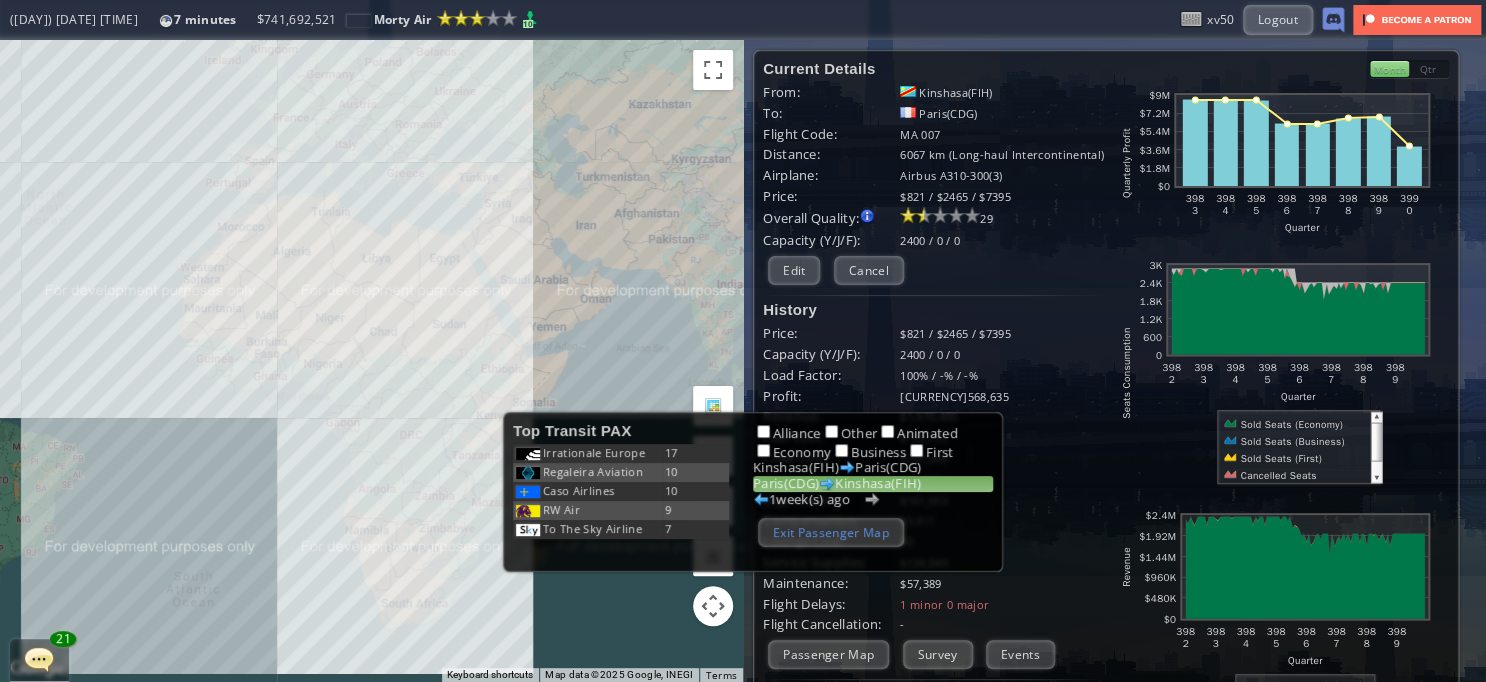 click on "Exit Passenger Map" at bounding box center (831, 532) 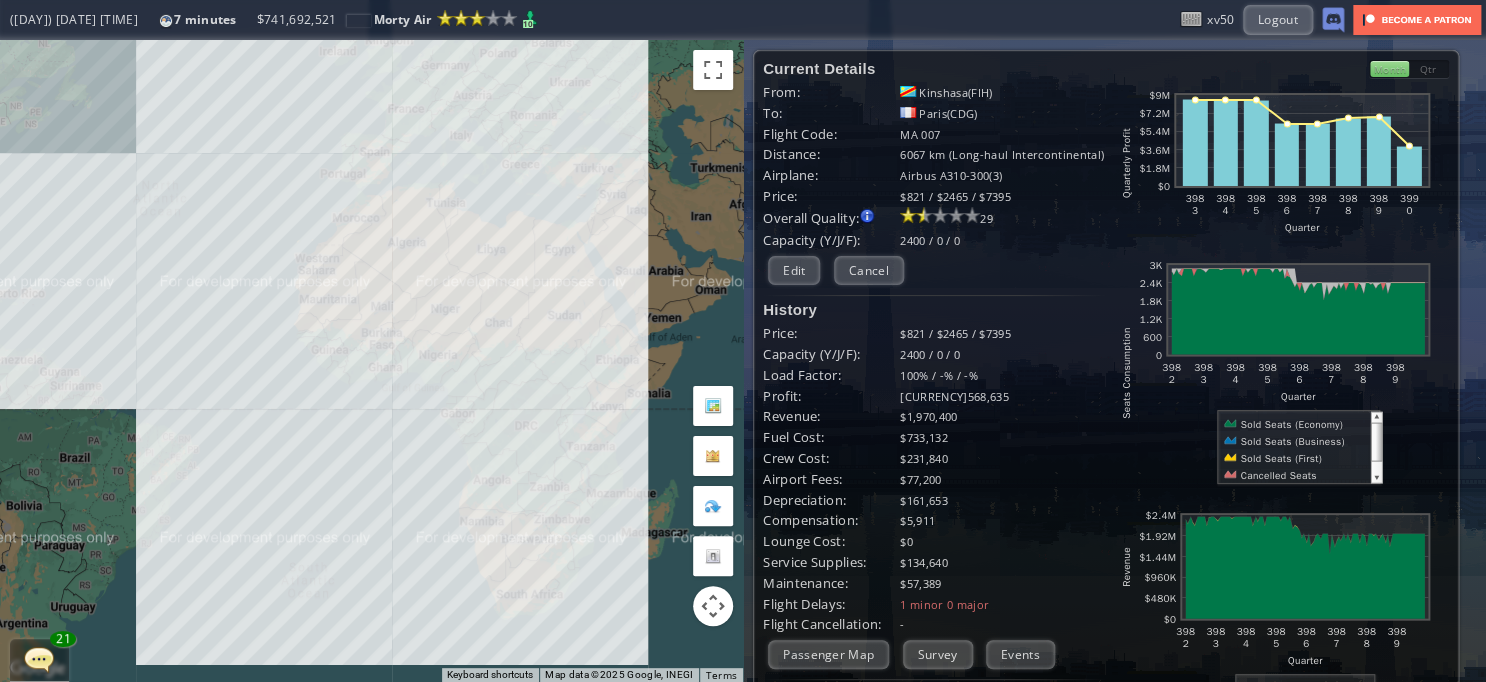 drag, startPoint x: 375, startPoint y: 504, endPoint x: 498, endPoint y: 494, distance: 123.40584 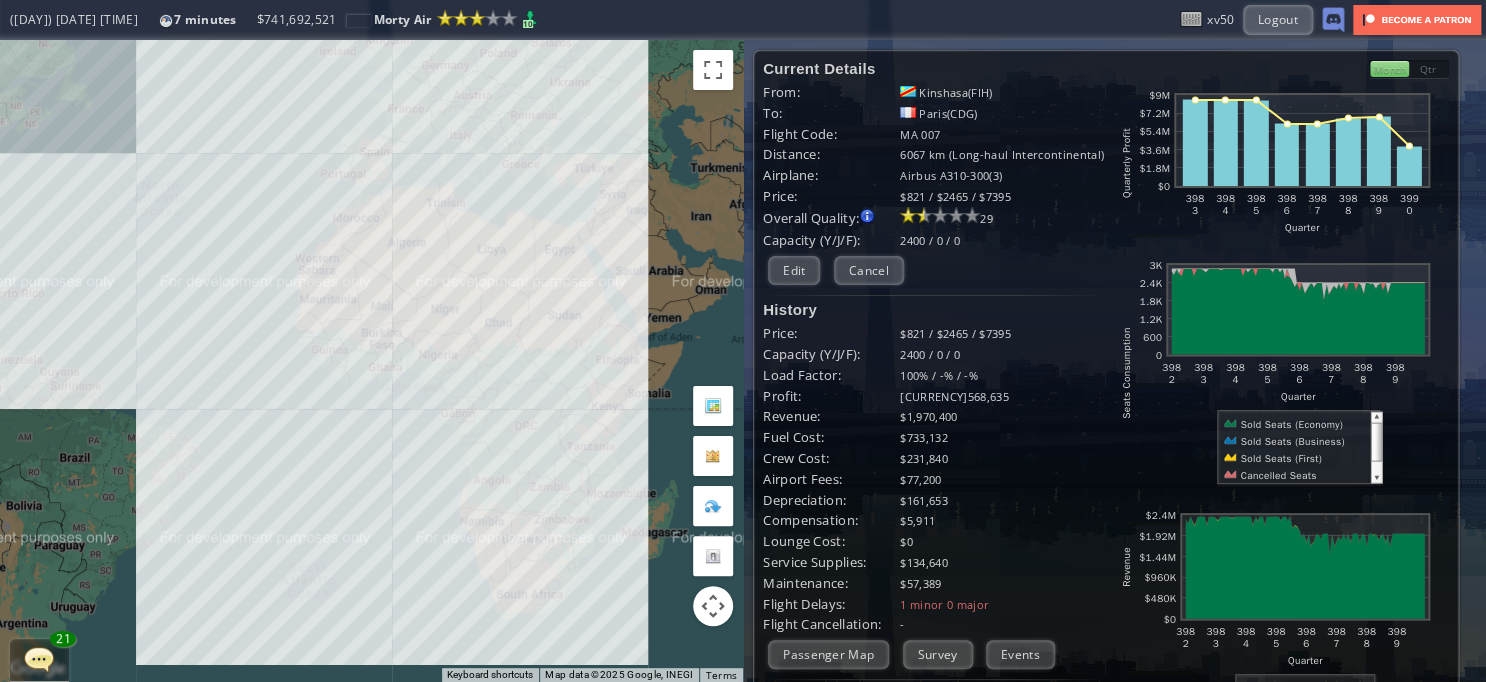 click on "To navigate, press the arrow keys." at bounding box center [371, 361] 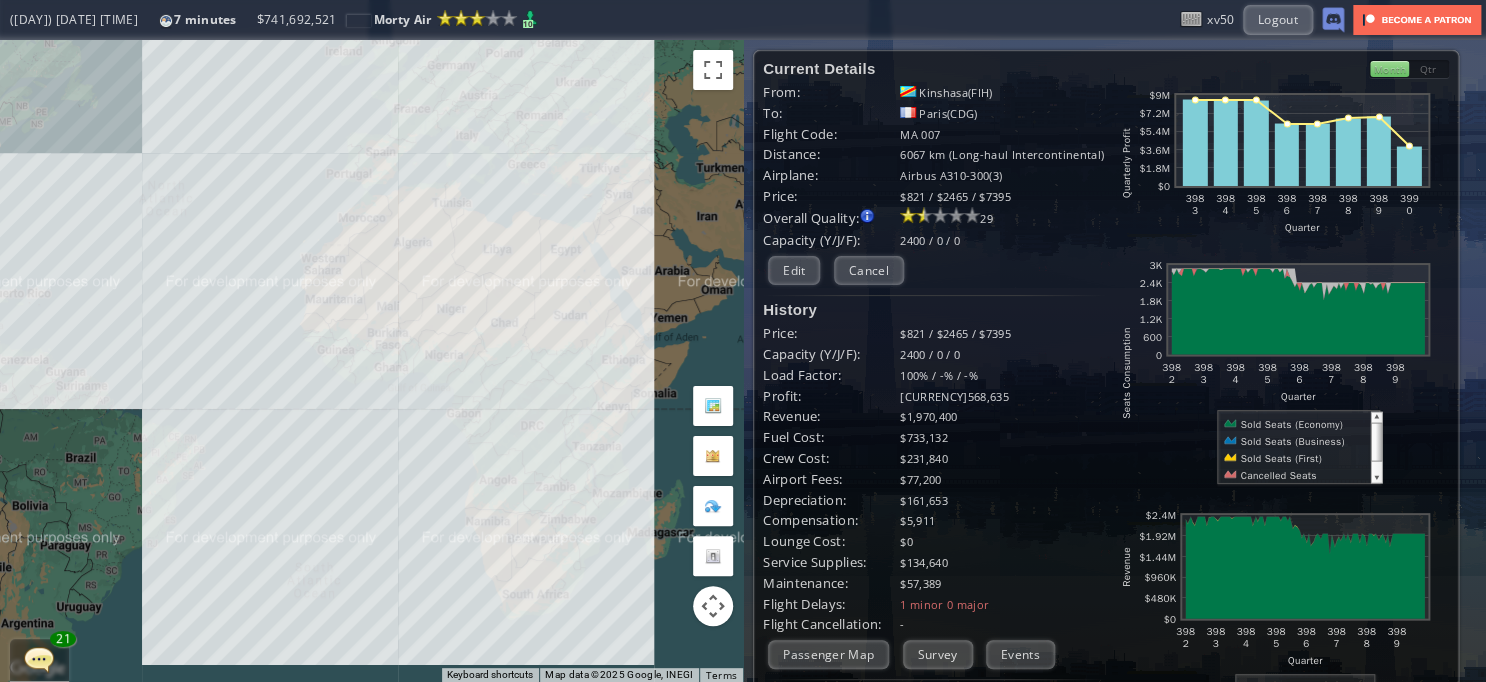 click on "To navigate, press the arrow keys." at bounding box center [371, 361] 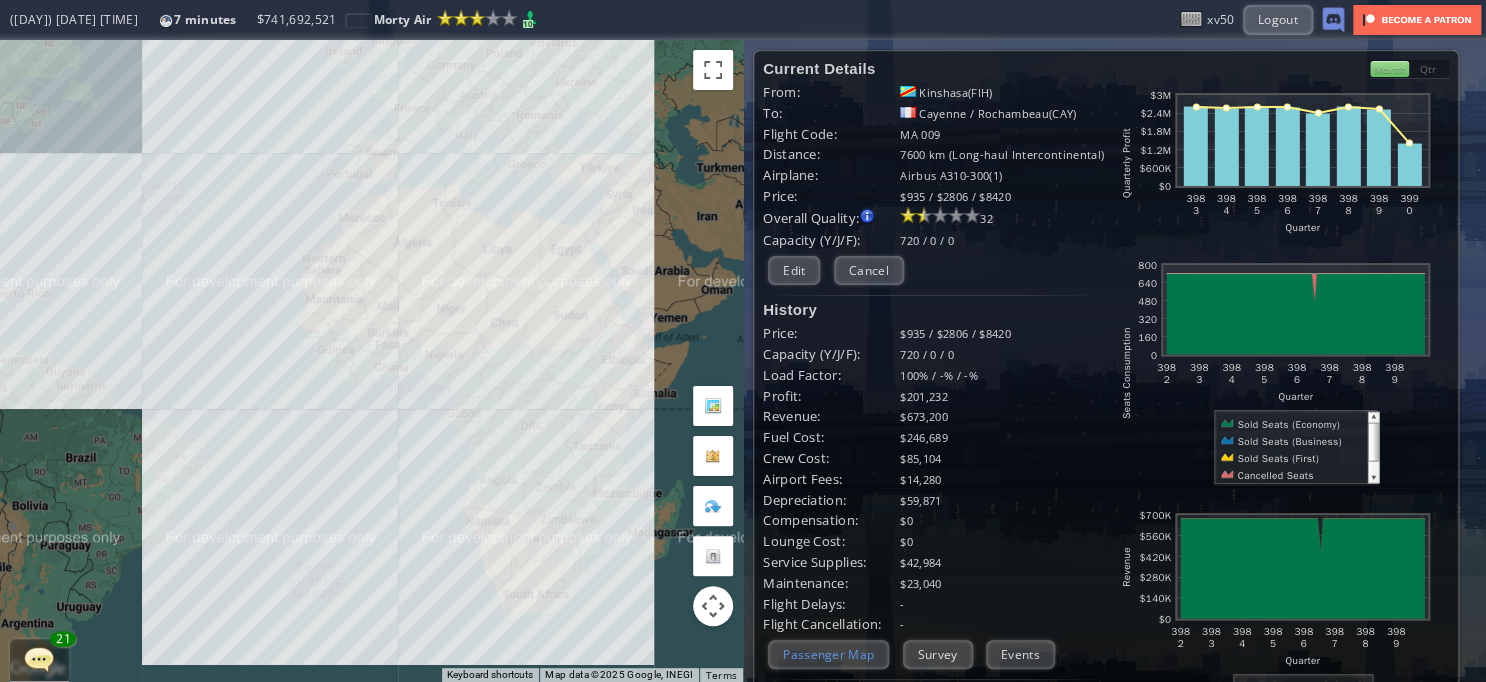 click on "Passenger Map" at bounding box center (828, 654) 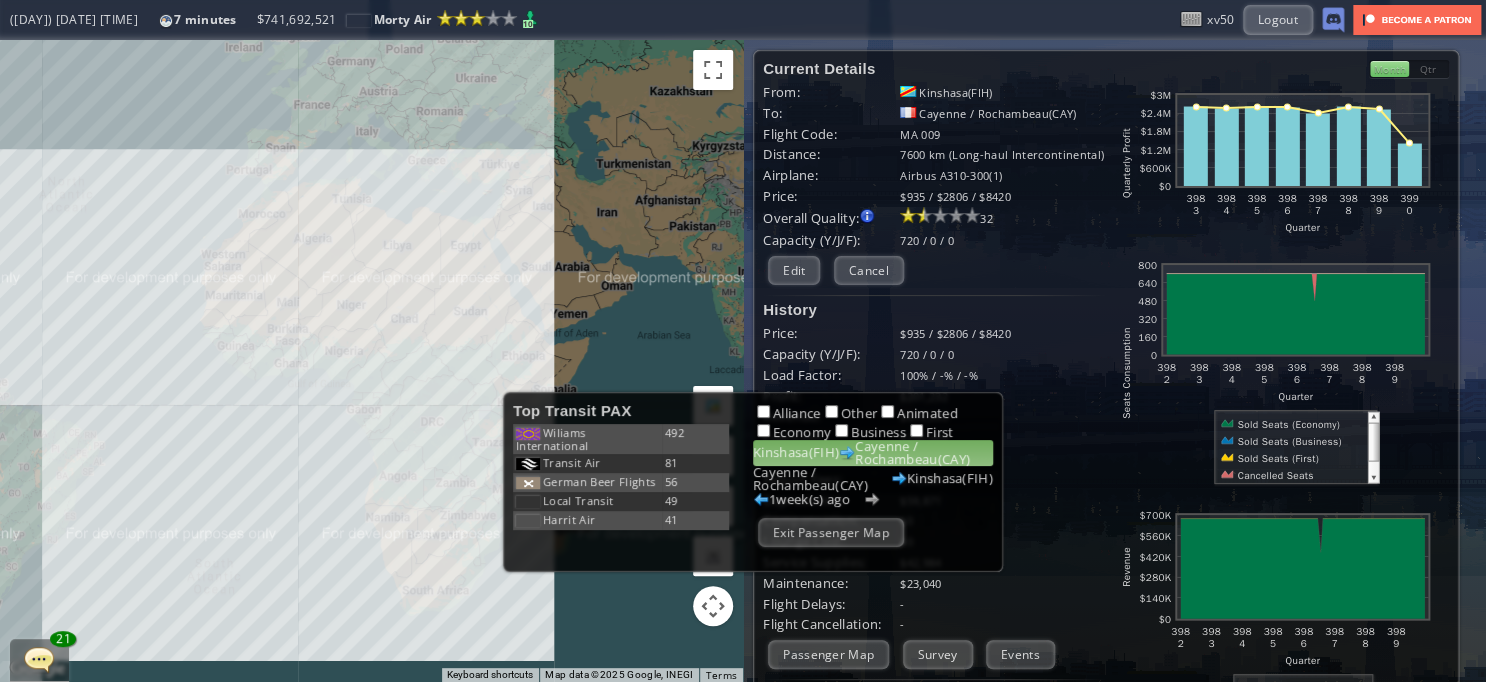 drag, startPoint x: 435, startPoint y: 535, endPoint x: 335, endPoint y: 531, distance: 100.07997 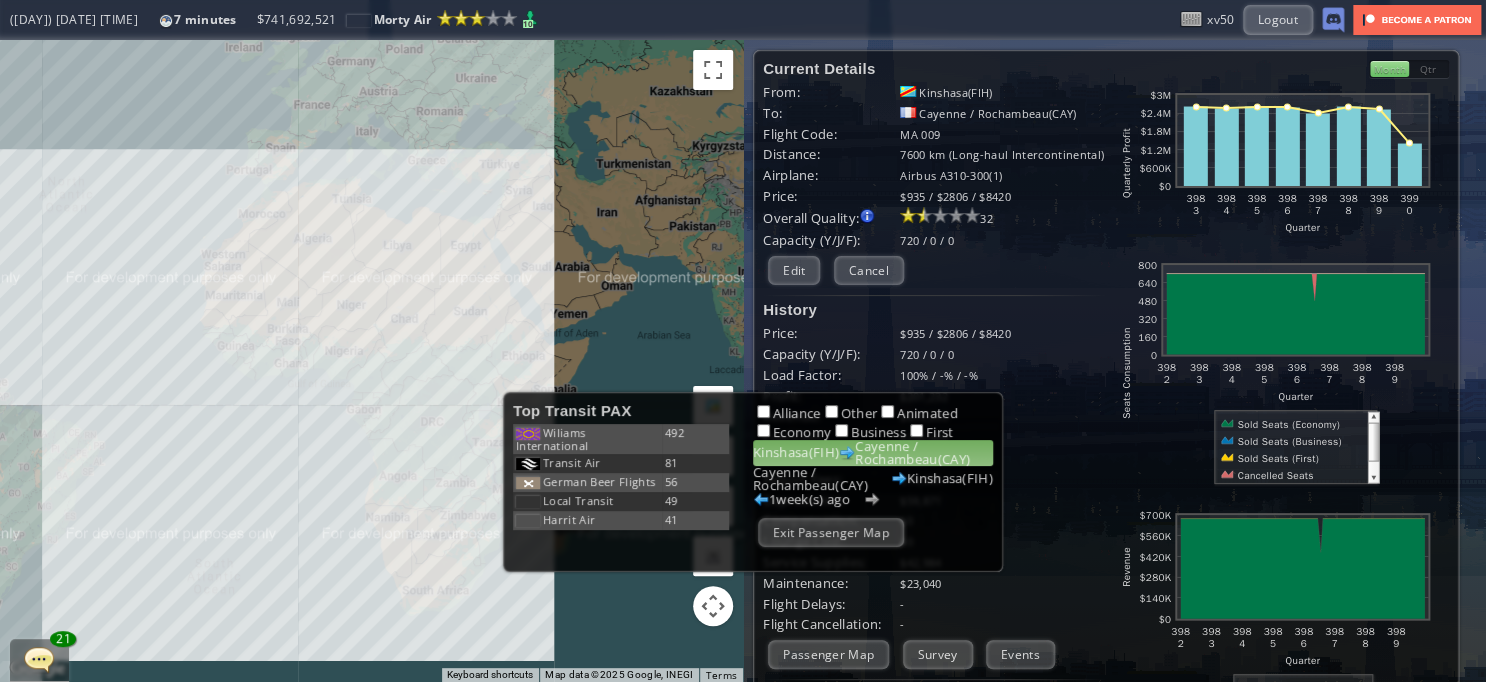 click on "To navigate, press the arrow keys." at bounding box center [371, 361] 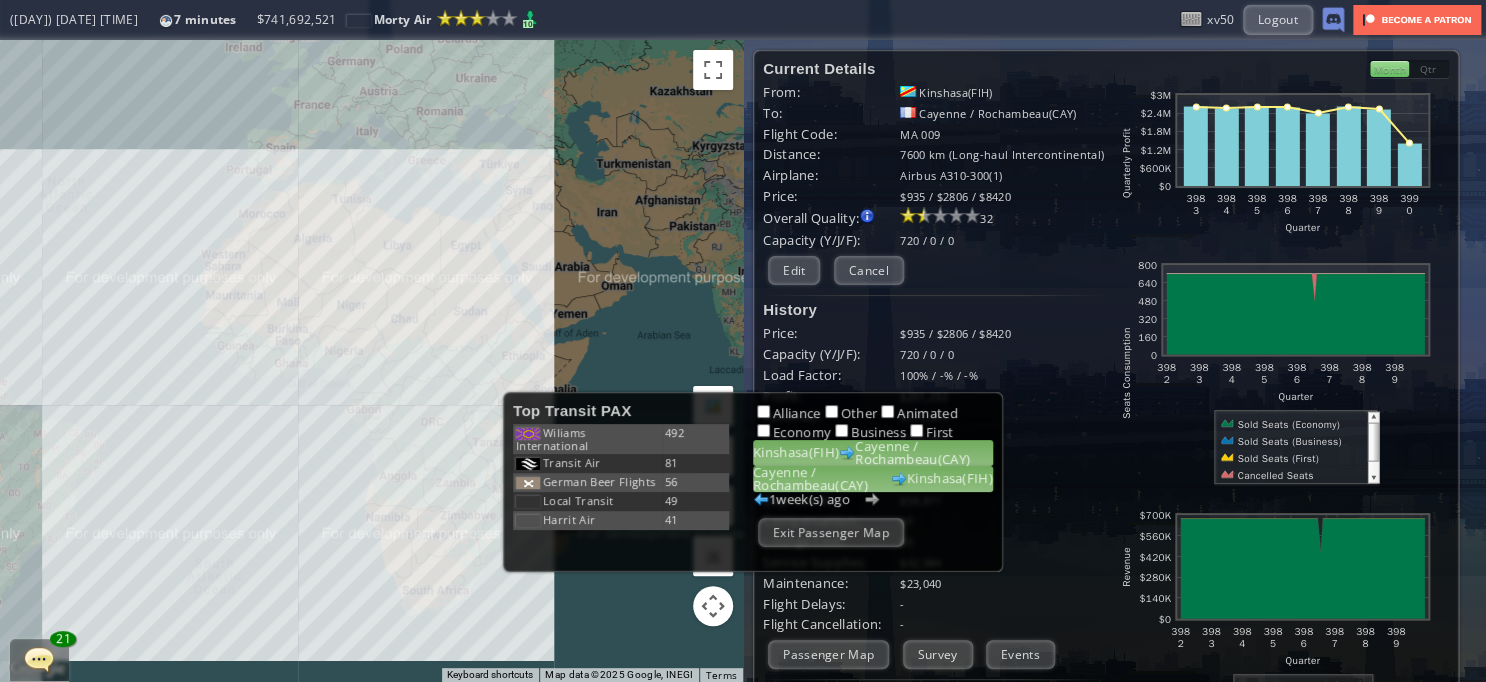 click at bounding box center (847, 453) 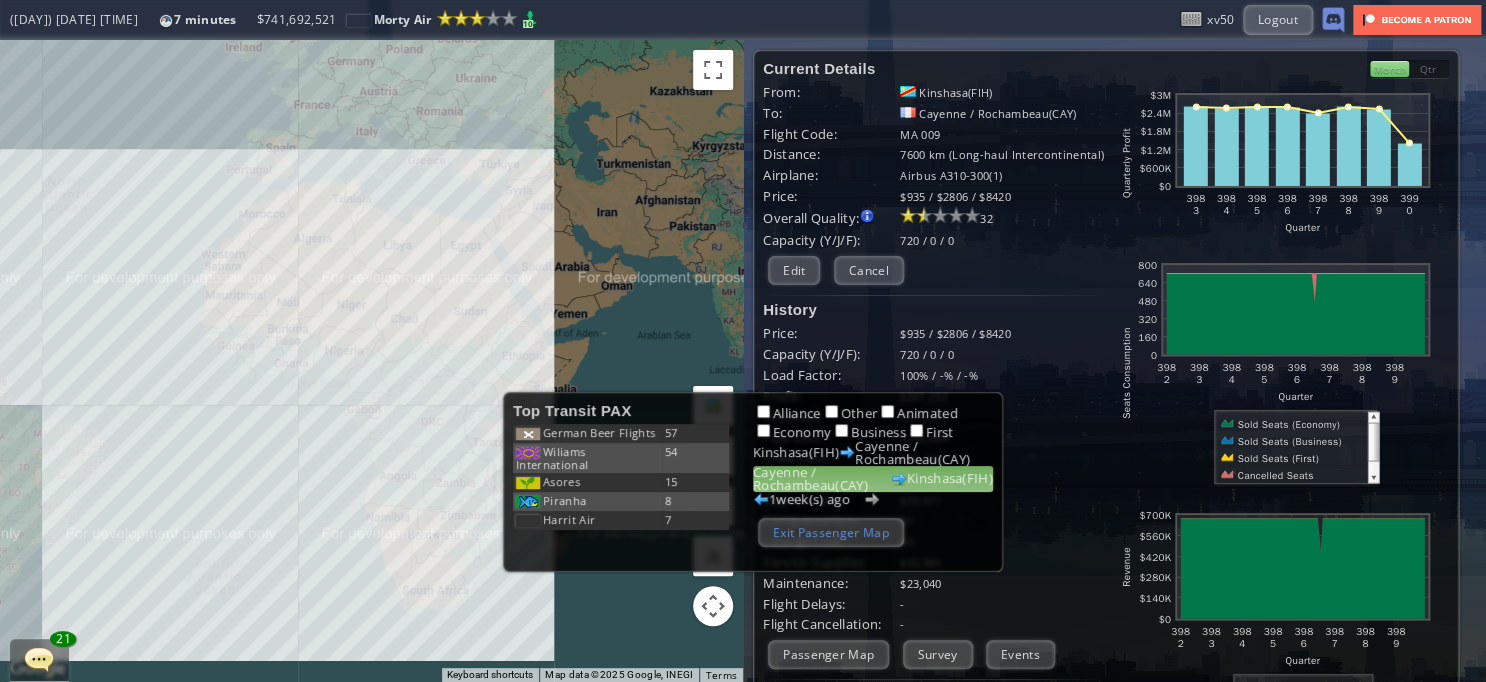 click on "Exit Passenger Map" at bounding box center (831, 532) 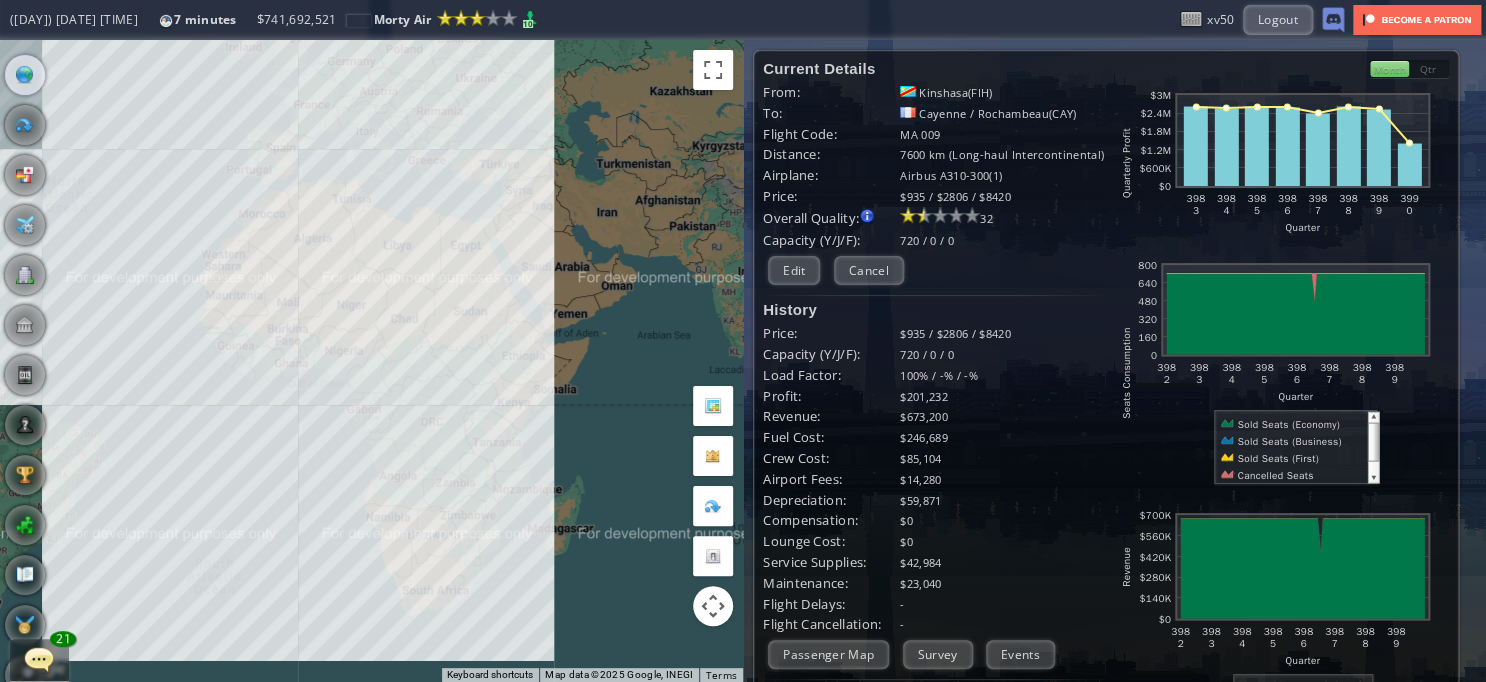 click on "To navigate, press the arrow keys." at bounding box center (371, 361) 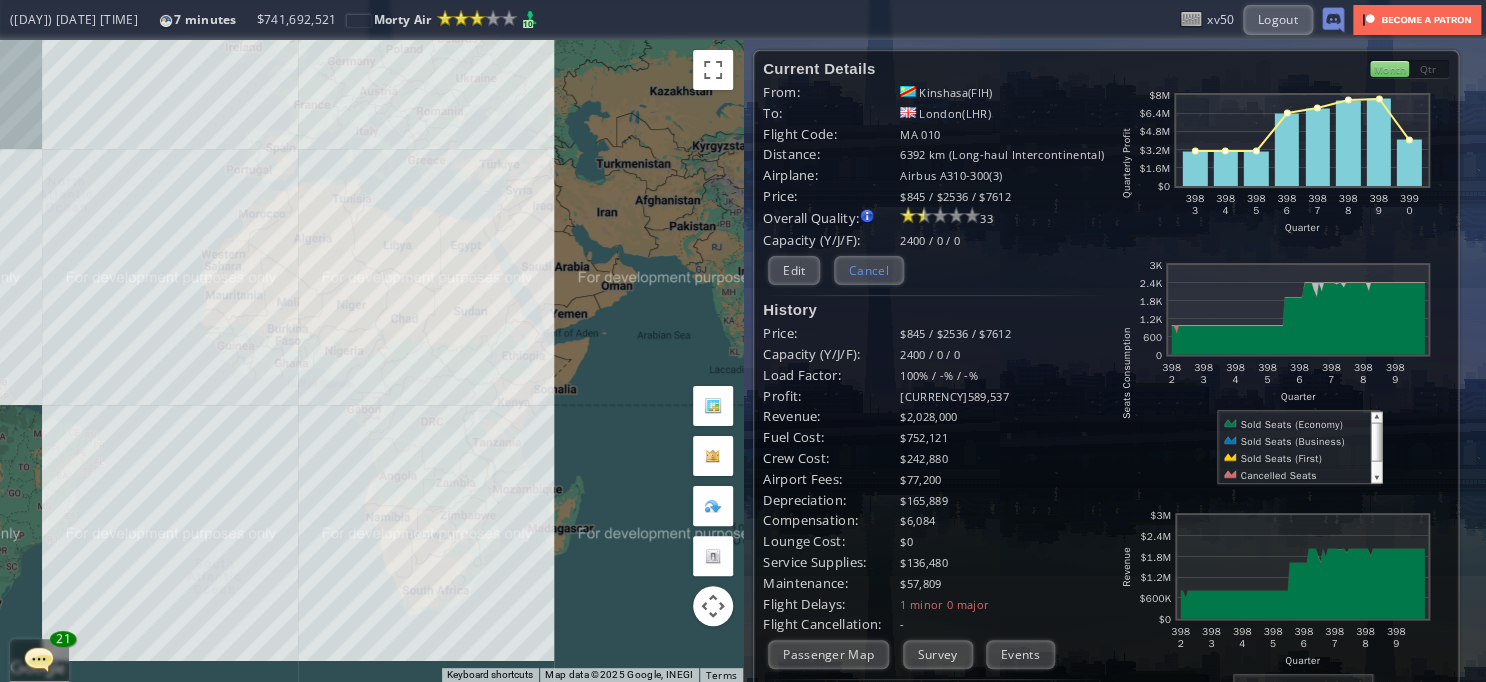 click on "Cancel" at bounding box center (869, 270) 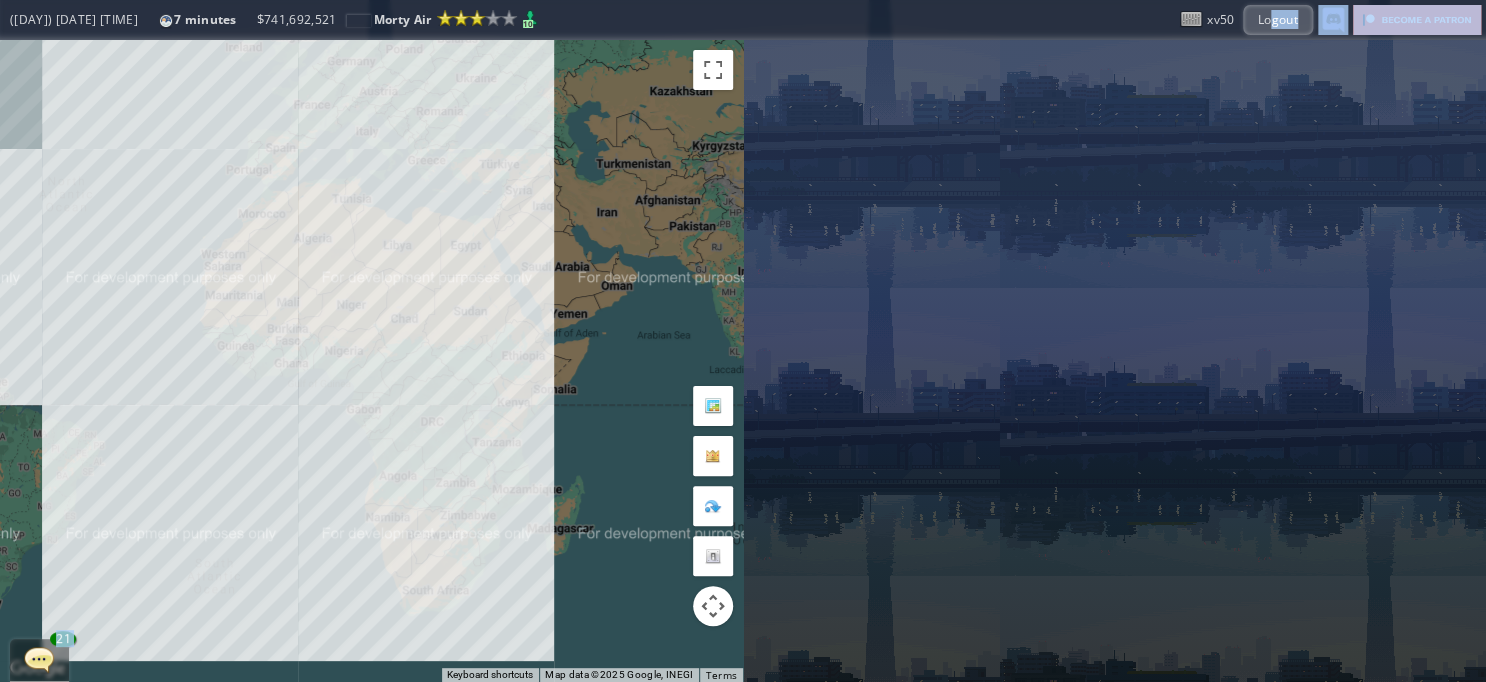 drag, startPoint x: 1268, startPoint y: 19, endPoint x: 684, endPoint y: 59, distance: 585.3683 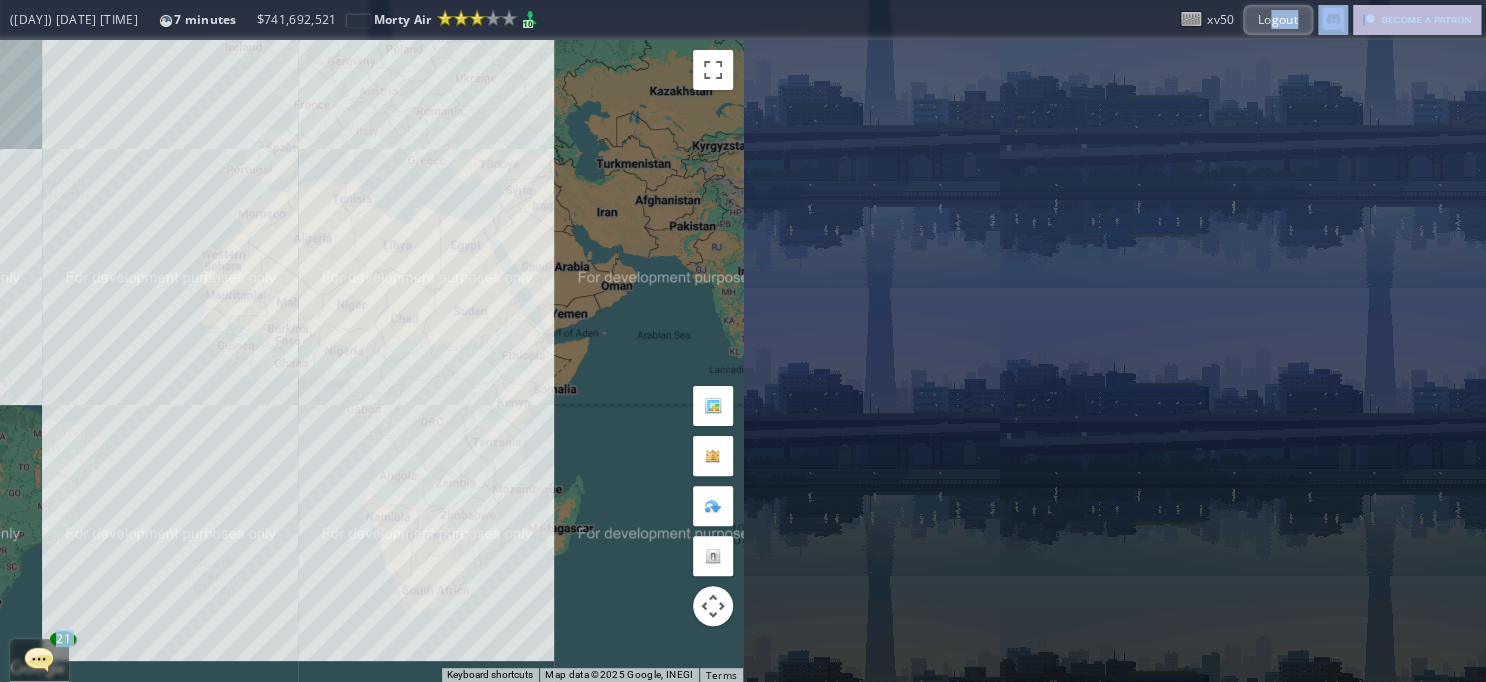 click on "Top Transit PAX
Wiliams International 492 Transit Air 81 German Beer Flights 56 Local Transit 49 Harrit Air 41 German Beer Flights 57 Wiliams International 54 Asores 15 Piranha 8 Harrit Air 7
Alliance
Other
Animated
Economy
Business
First
[CITY]([IATA]) [CITY]([IATA])
1  week(s) ago
Exit Passenger Map
Influence Heatmap
weeks ago
Impact
Trend
Hide Heatmap Overlay
Top Destinations
Destination
Cap (Freq)
Operators
Exit Airport Flight Map
(Tue) 04/03 13:00
7 minutes
Reputation:  102.36    Lesser International Airline (Next Grade: 125)
(Tue) 04/03 13:00
7 minutes
[CURRENCY] 741,692,521" at bounding box center (743, 341) 